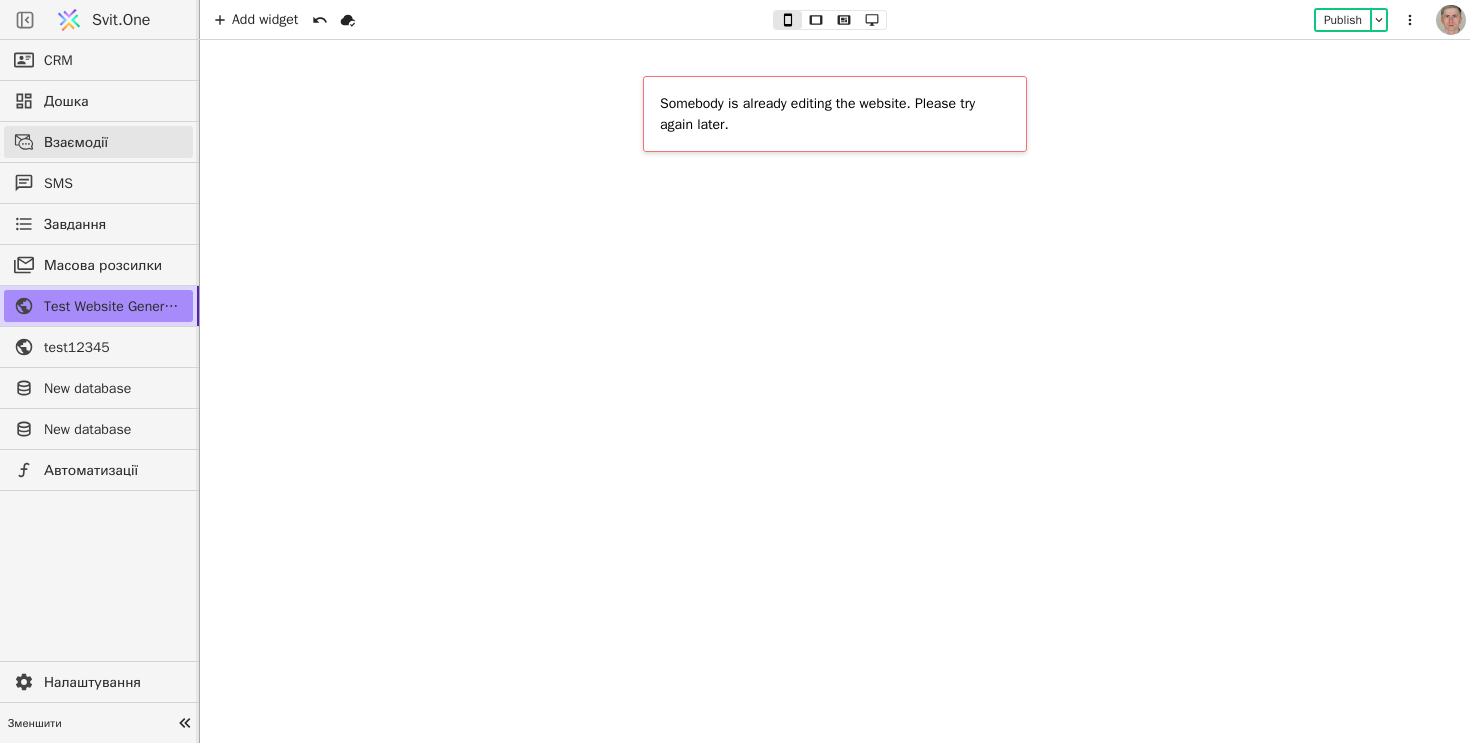 scroll, scrollTop: 0, scrollLeft: 0, axis: both 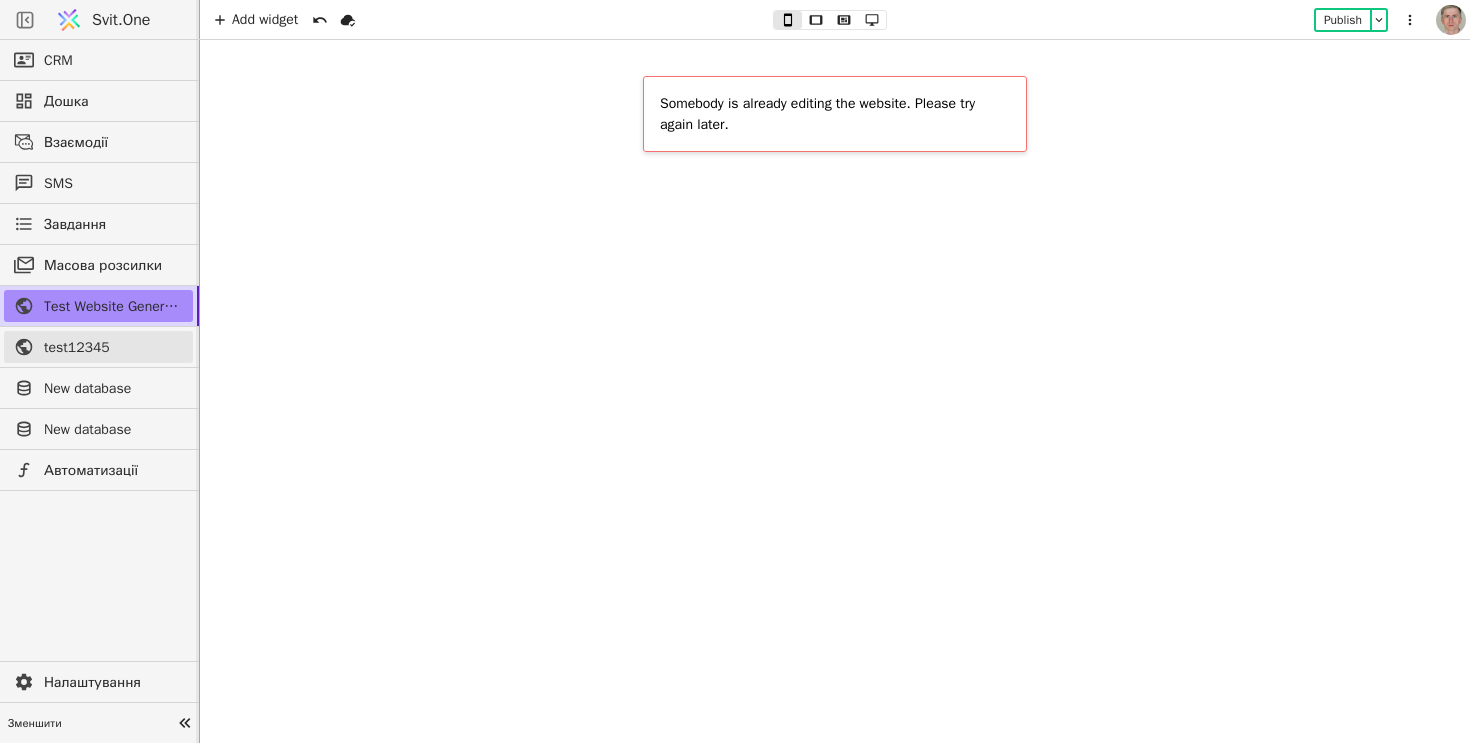 click on "test12345" at bounding box center [98, 347] 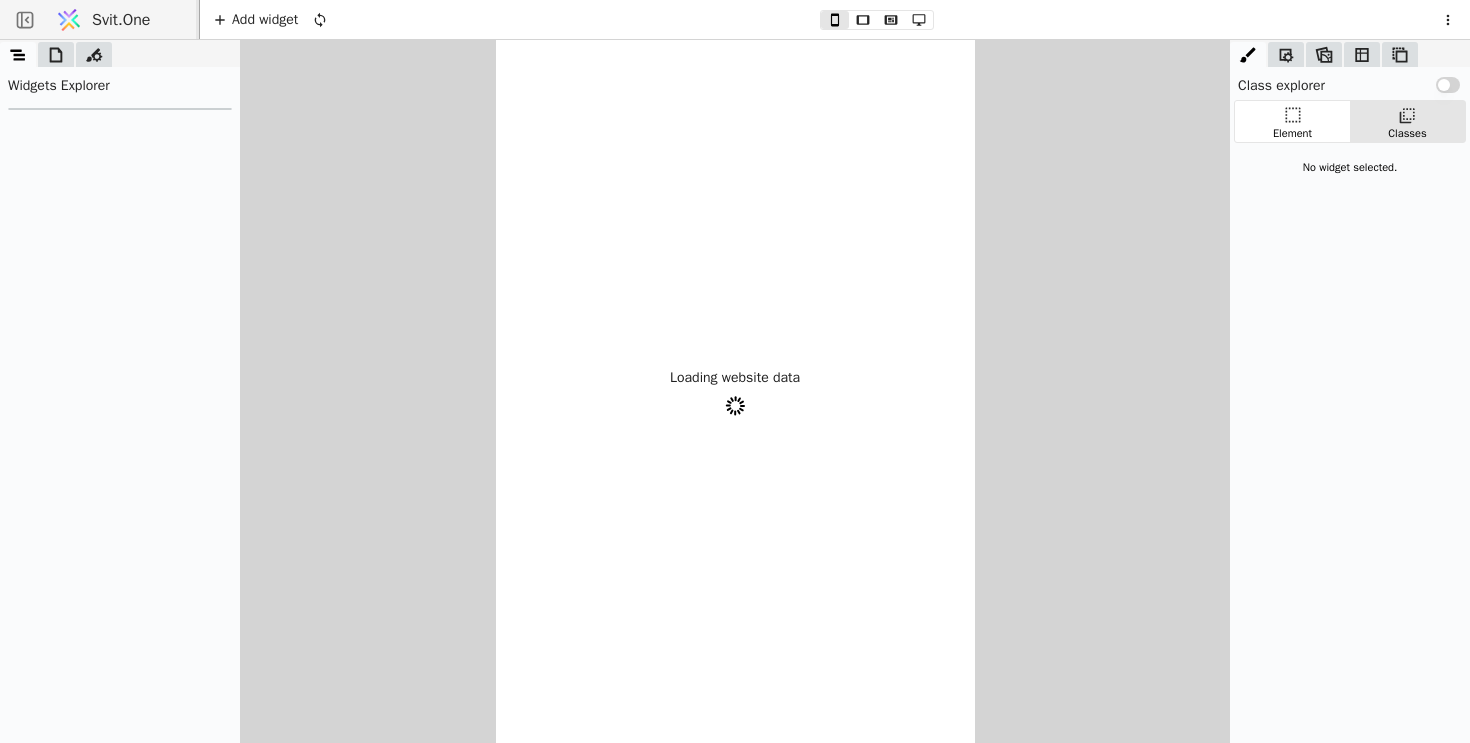 scroll, scrollTop: 0, scrollLeft: 0, axis: both 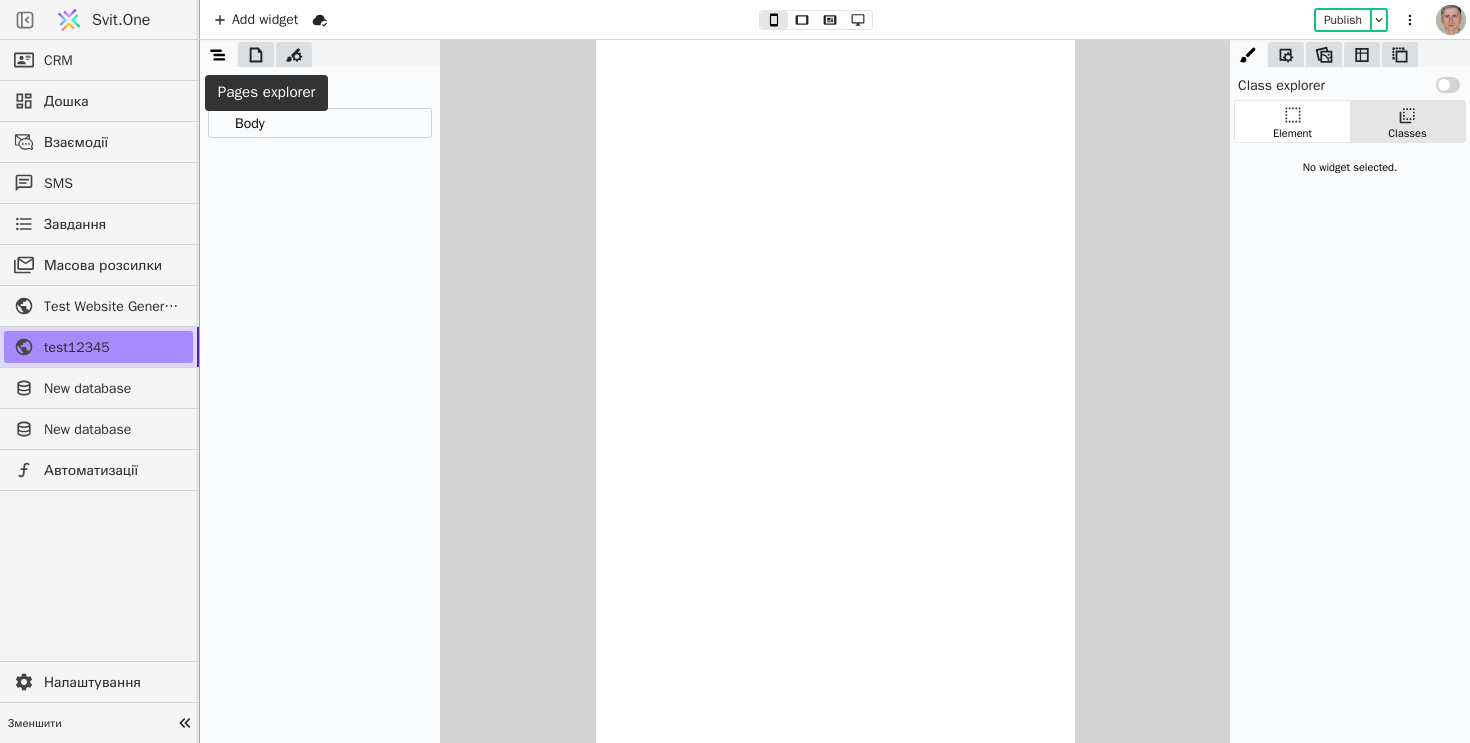 click 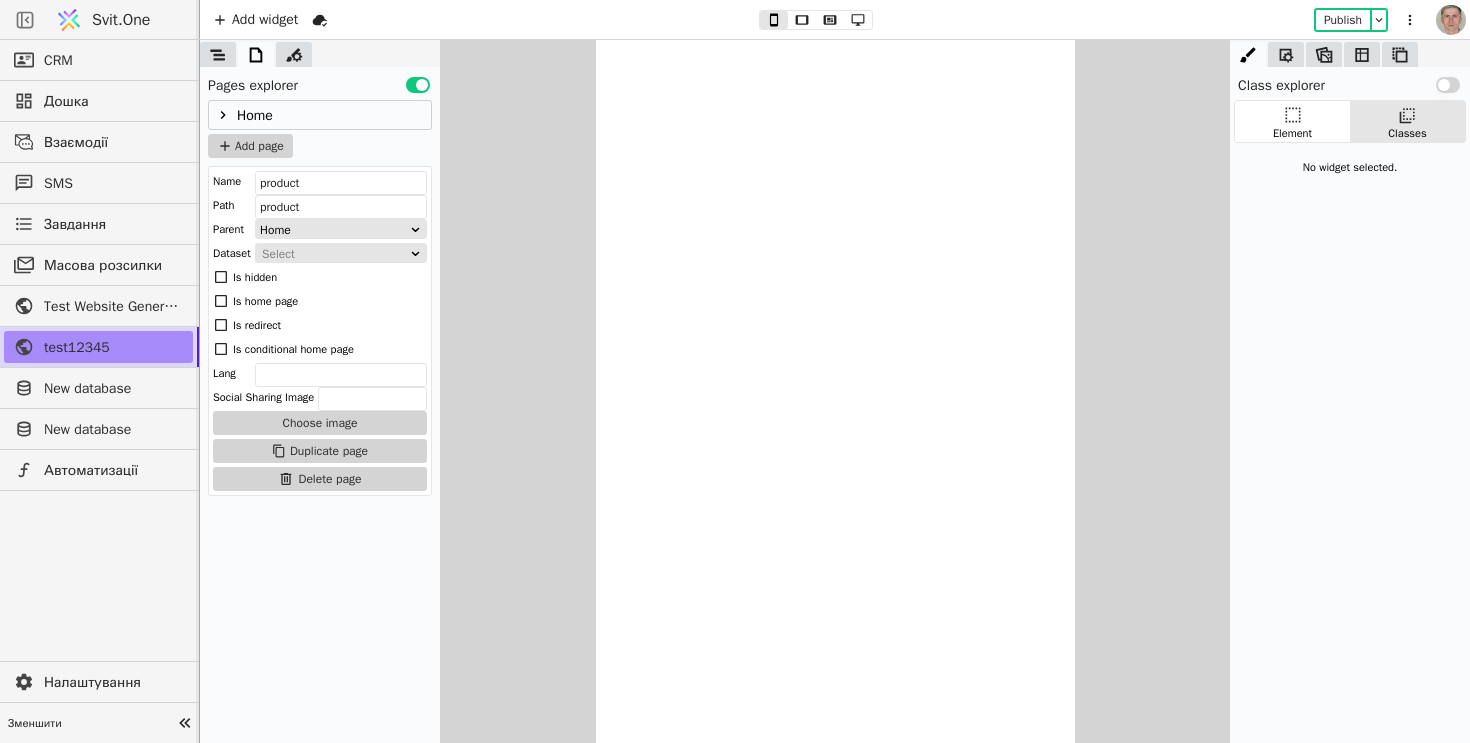 click 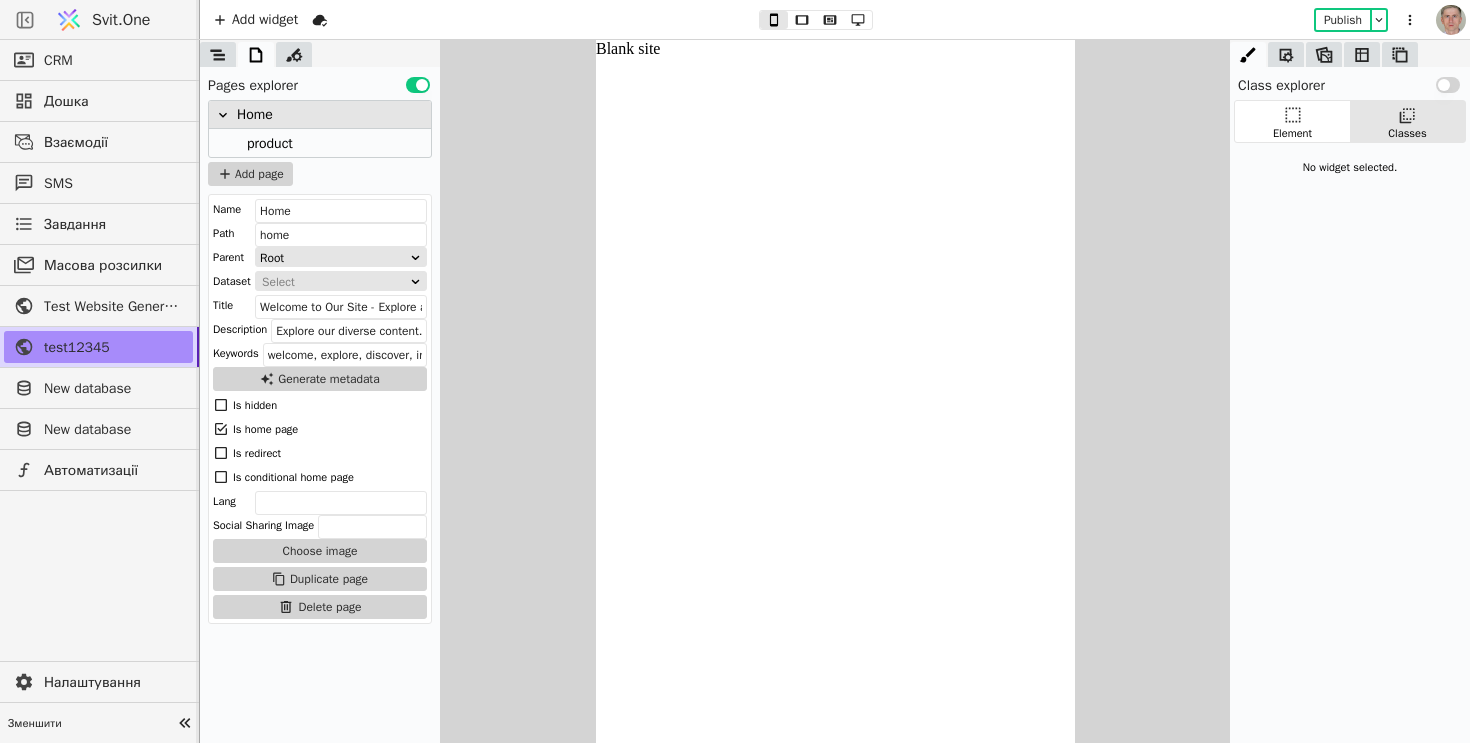 scroll, scrollTop: 0, scrollLeft: 0, axis: both 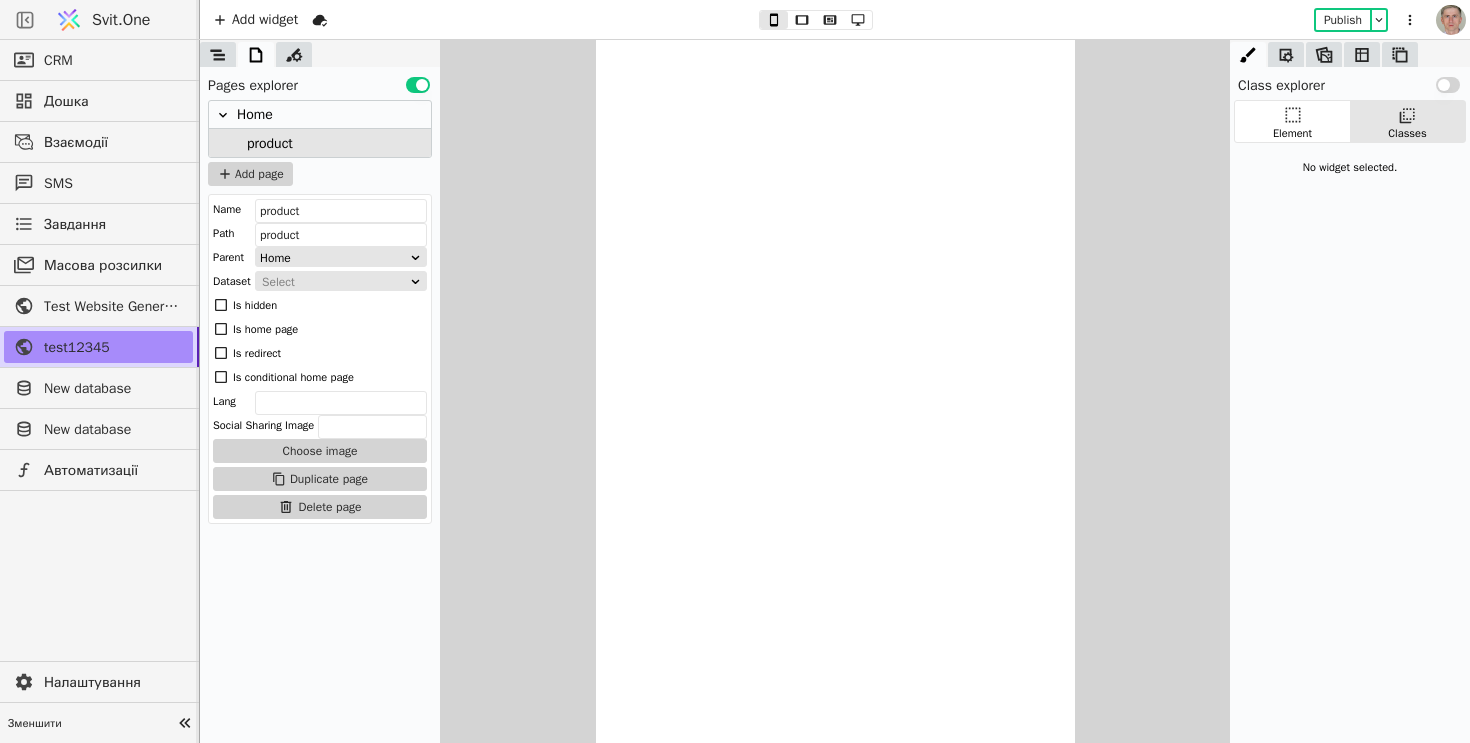 click on "Home" at bounding box center [255, 114] 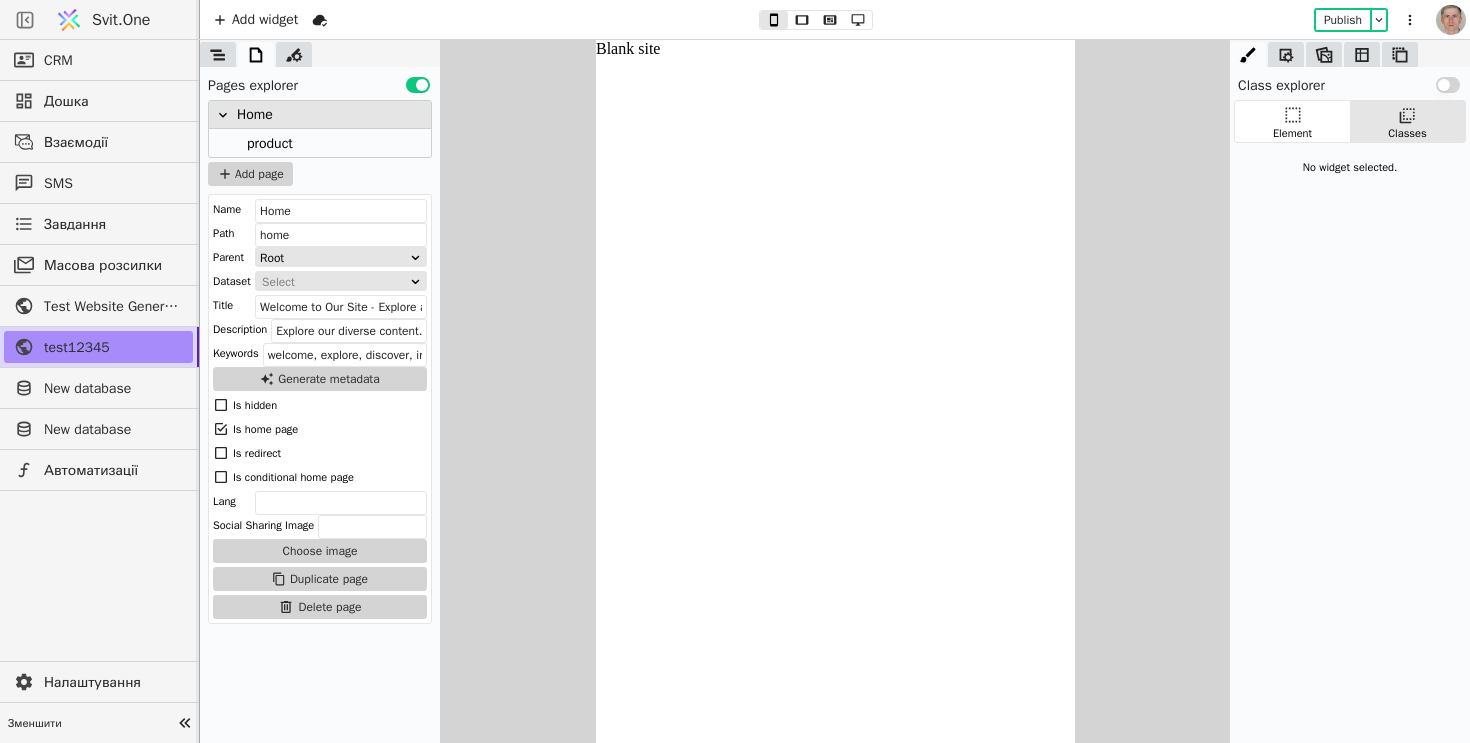 click on "product" at bounding box center (270, 143) 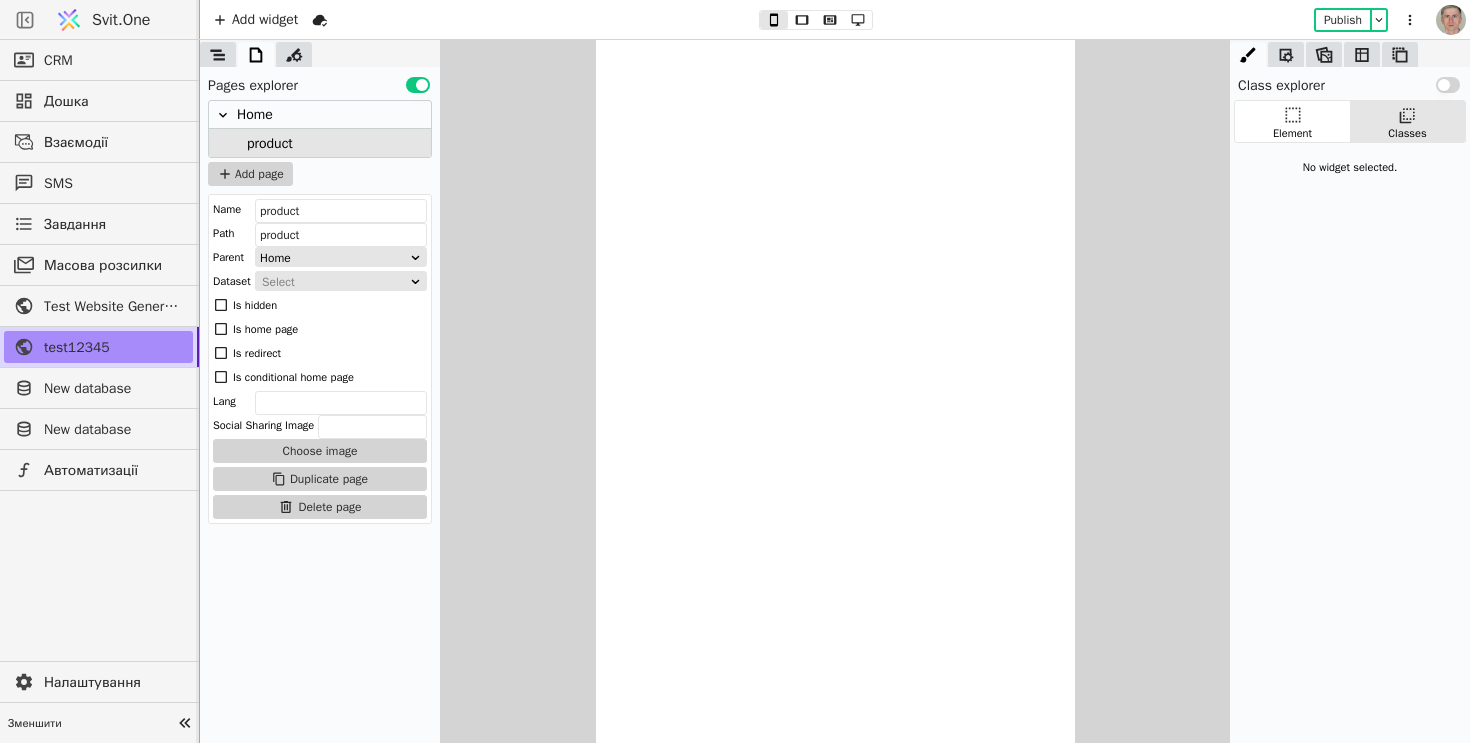click on "Home" at bounding box center (320, 115) 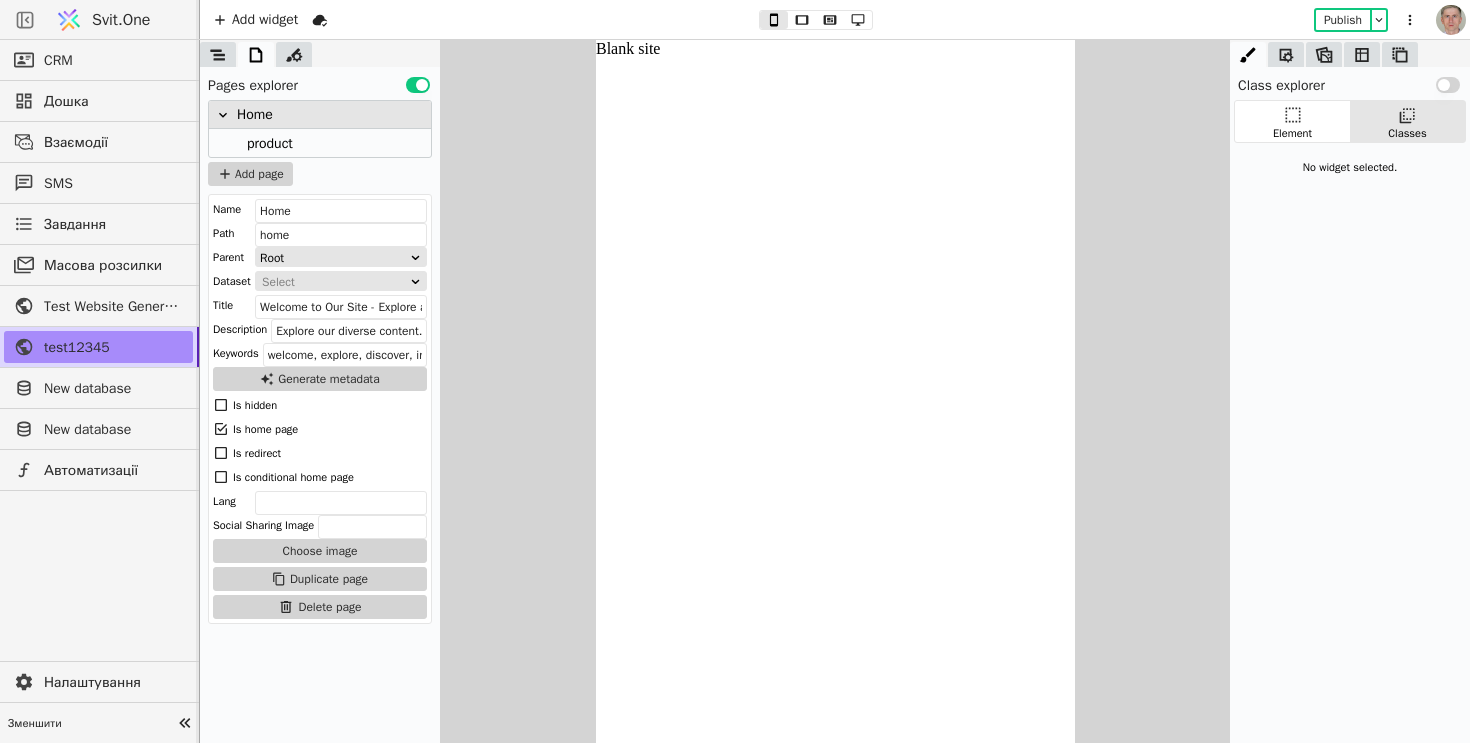 click on "Home product  Add page" at bounding box center [320, 143] 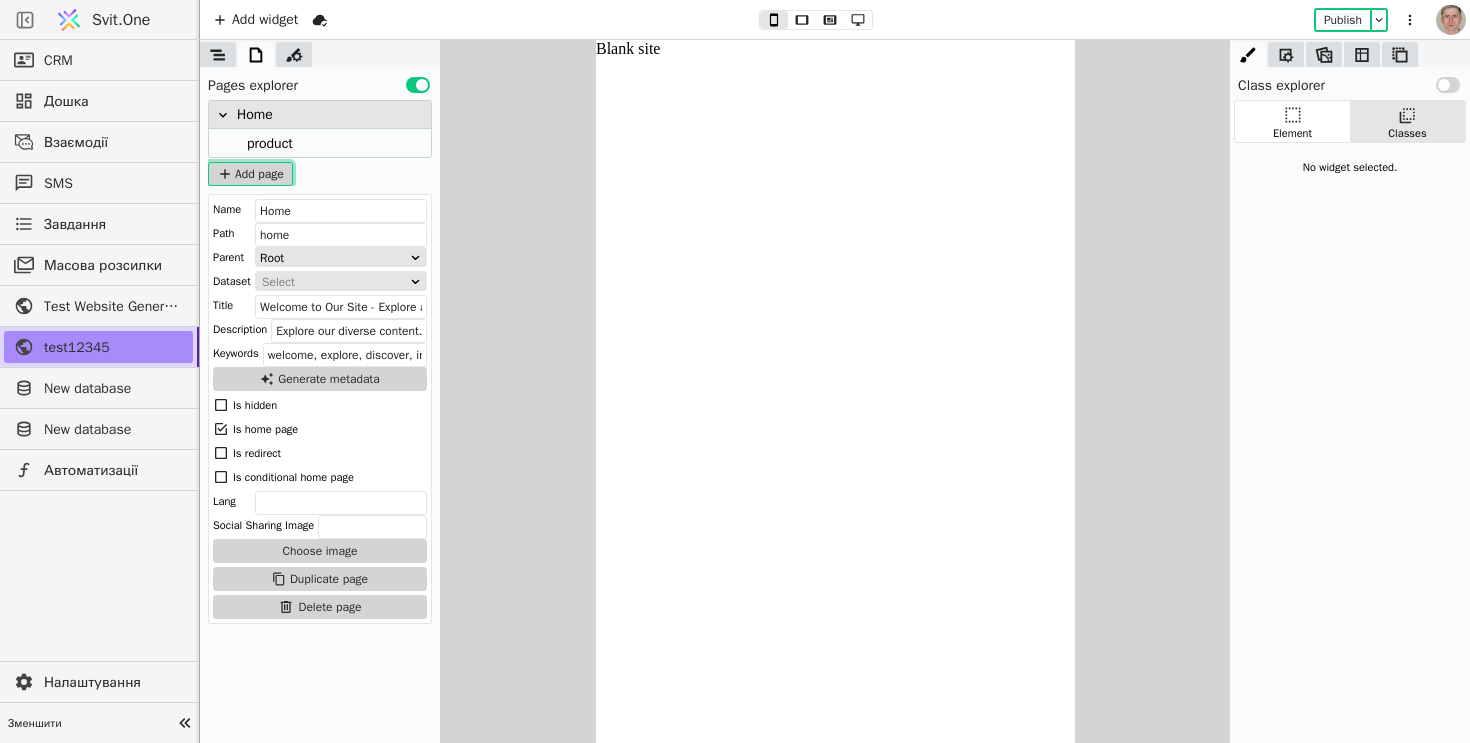 click on "Add page" at bounding box center (250, 174) 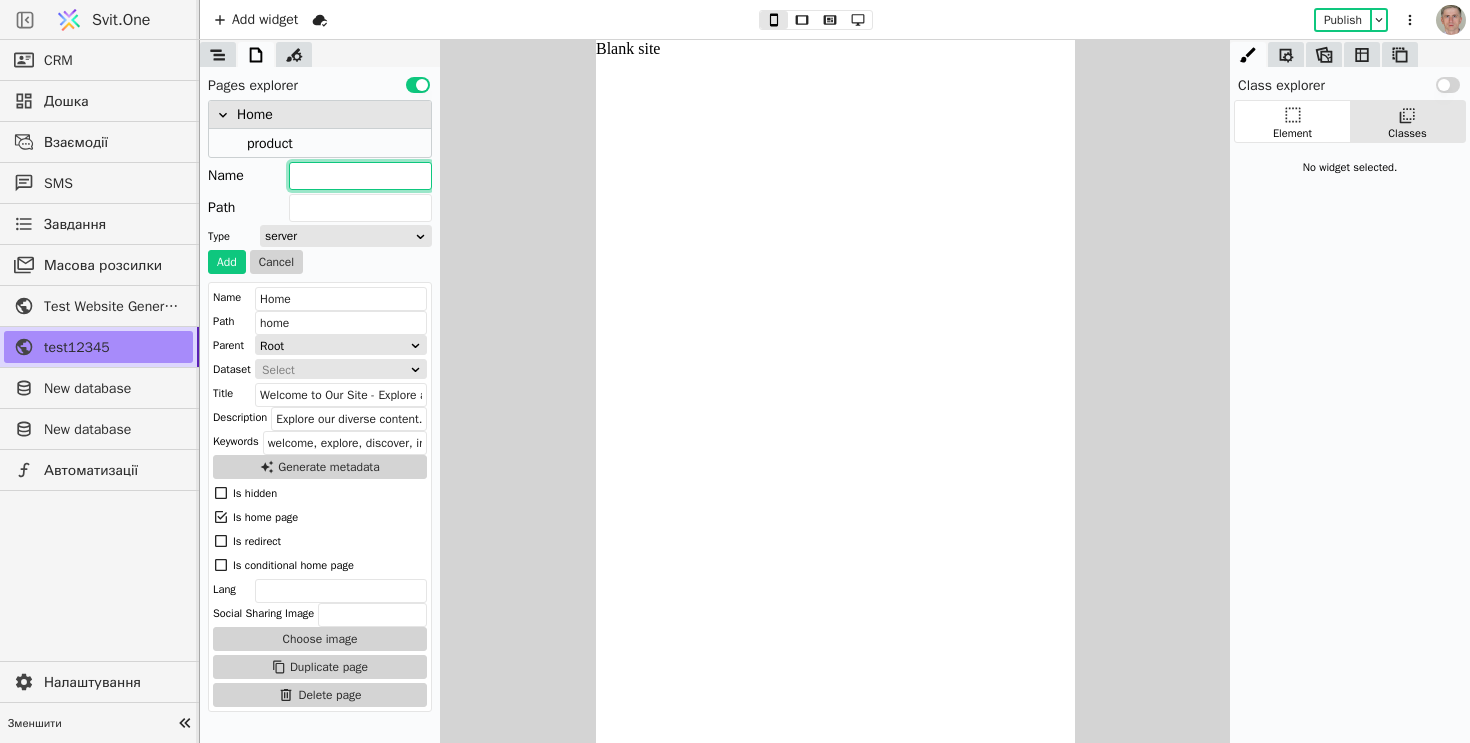 click at bounding box center [360, 176] 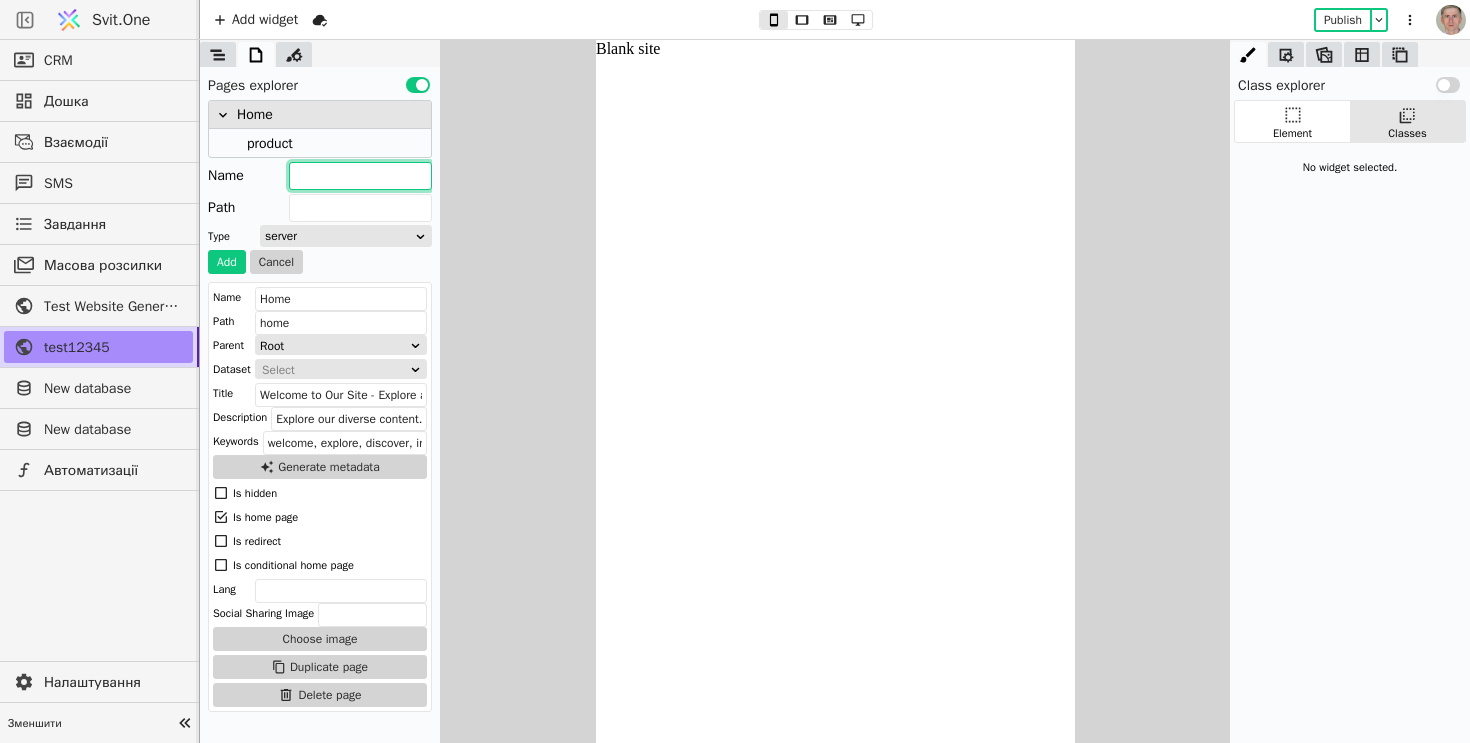 type on "а" 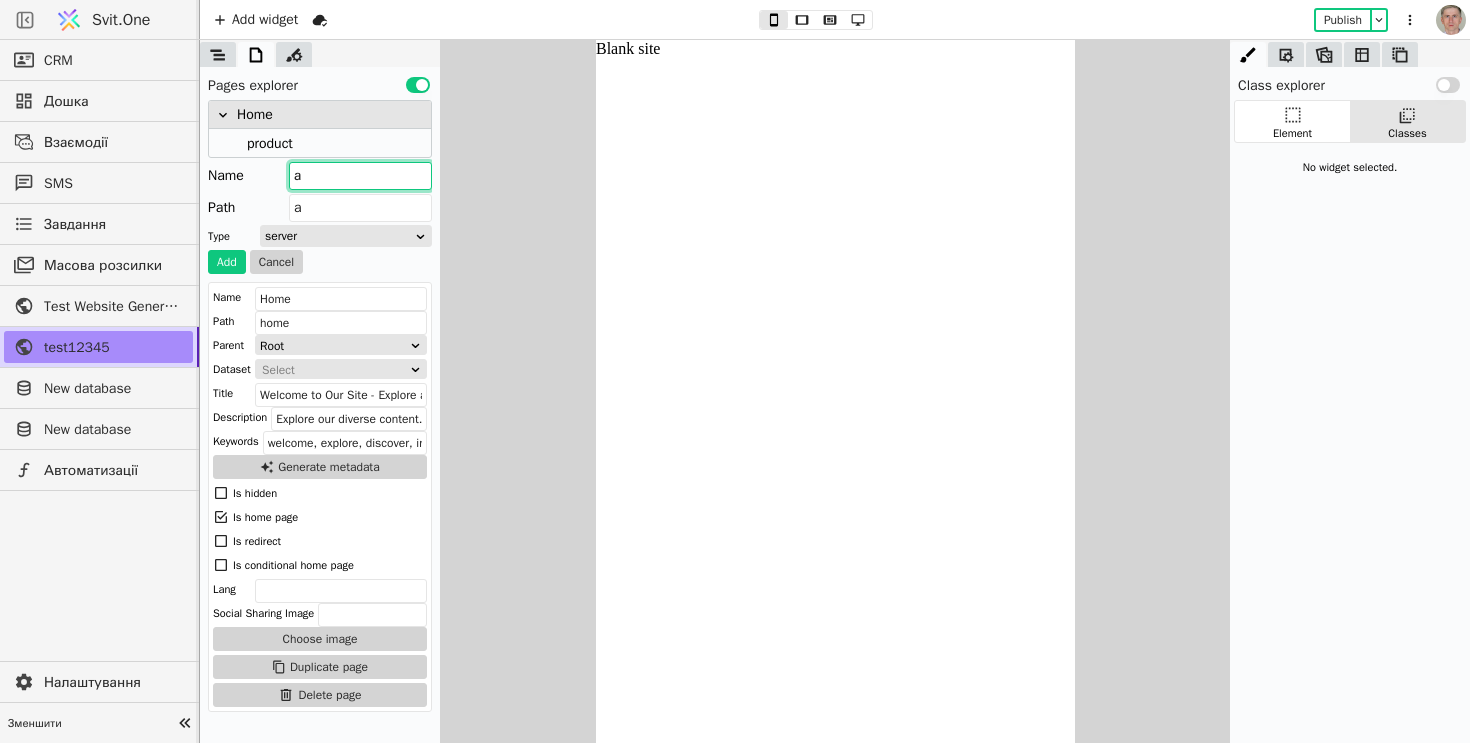 type on "аг" 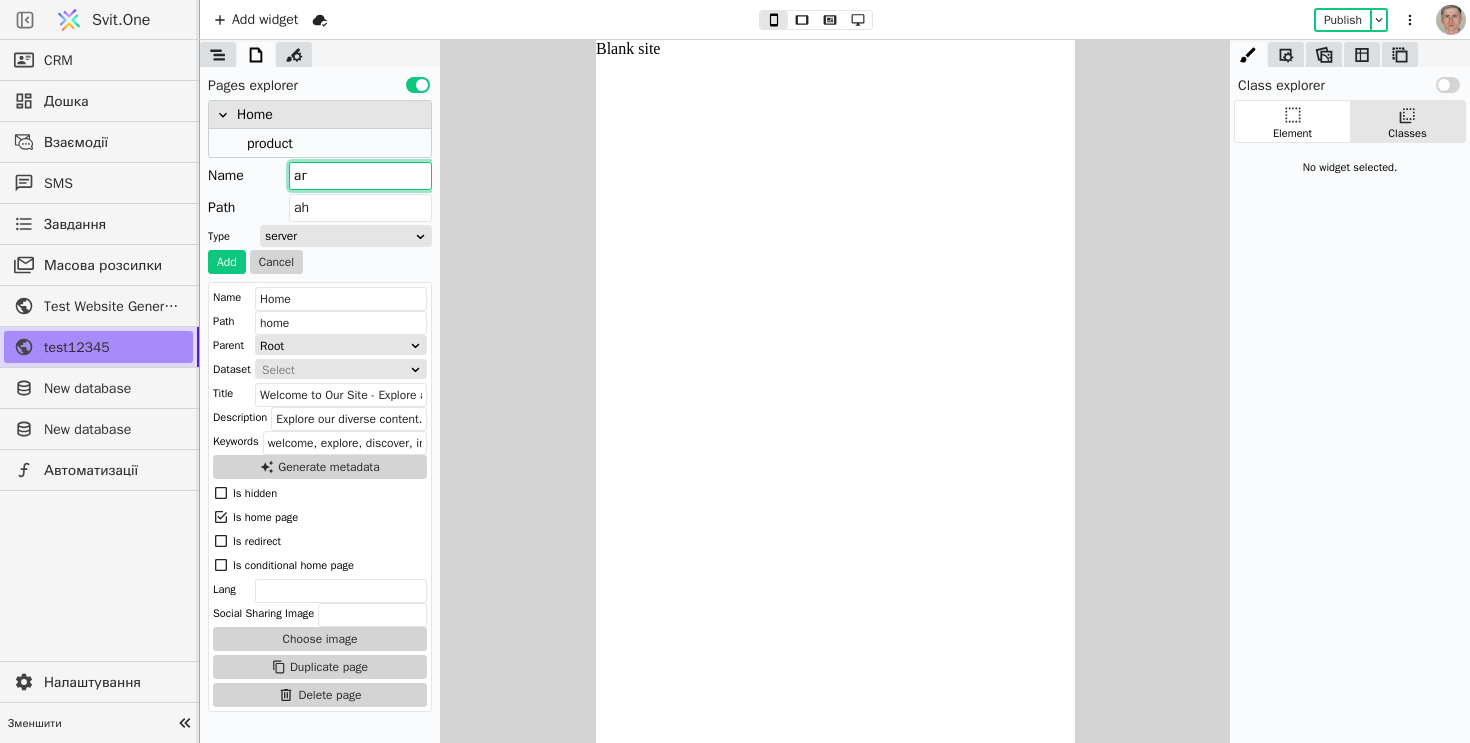 type on "агг" 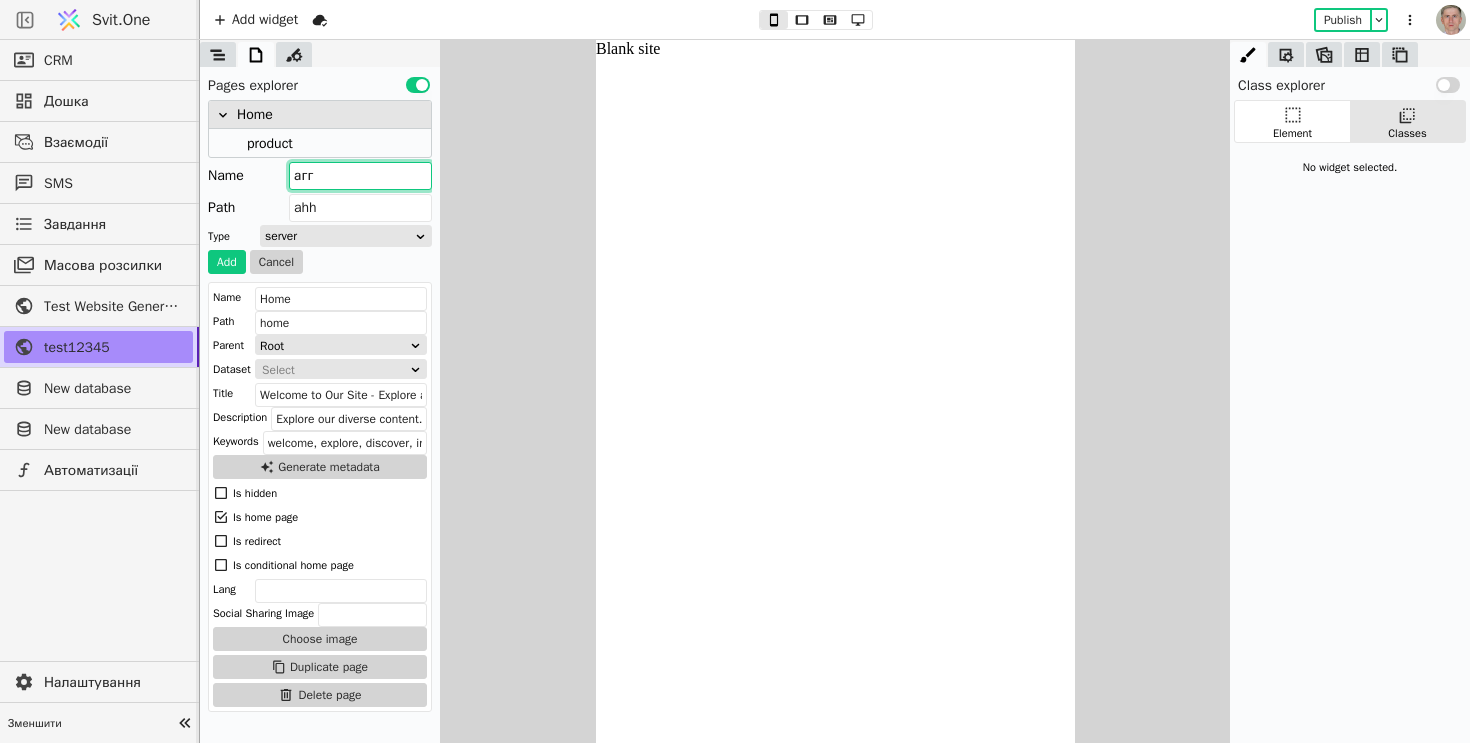 type on "аг" 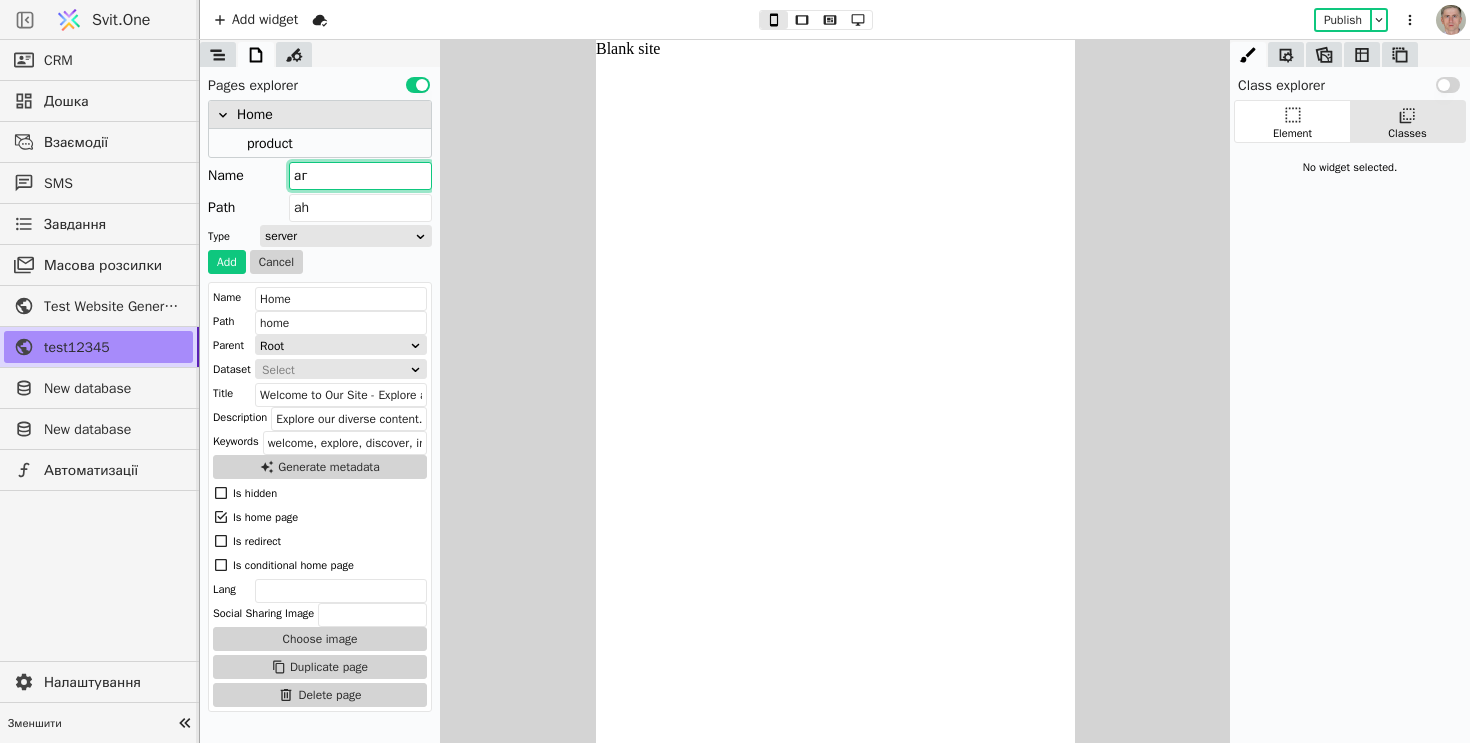 type on "а" 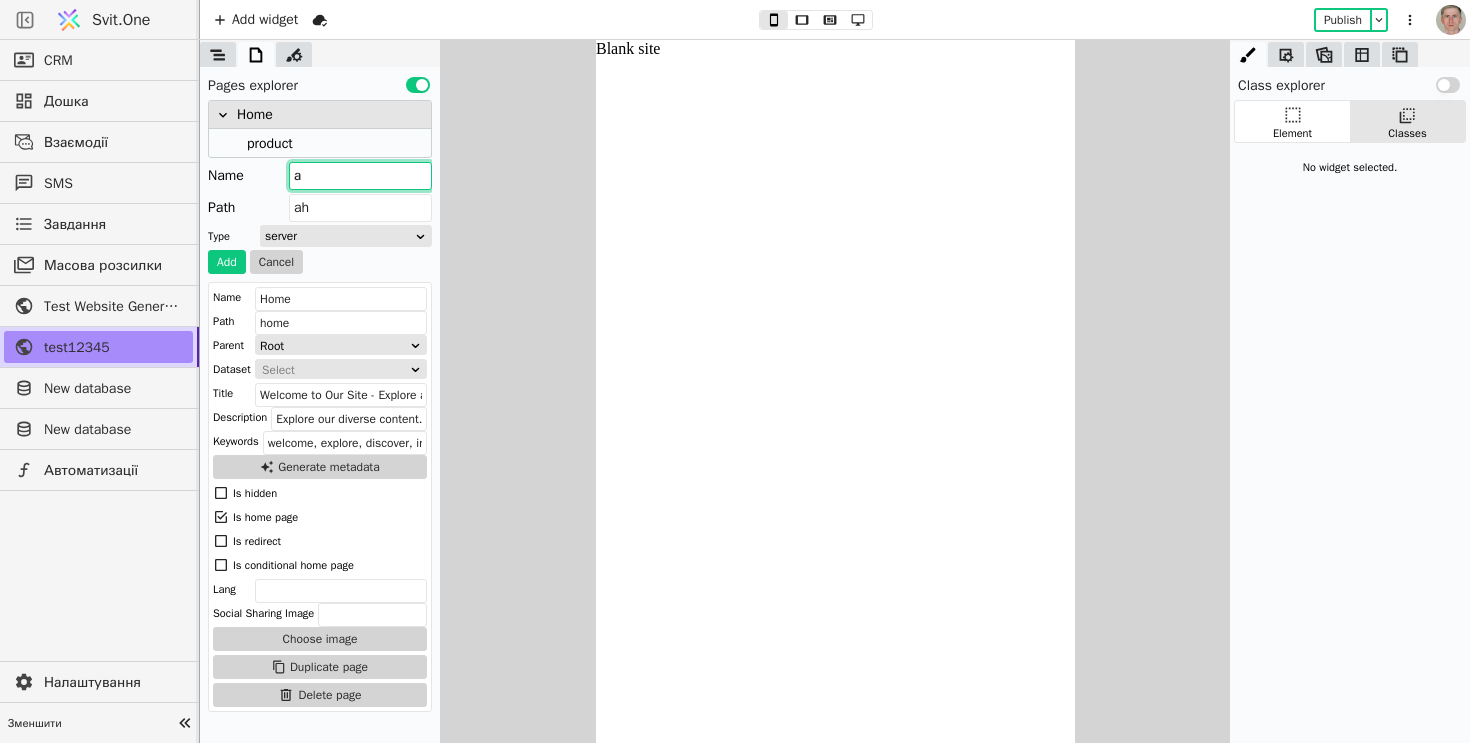 type on "a" 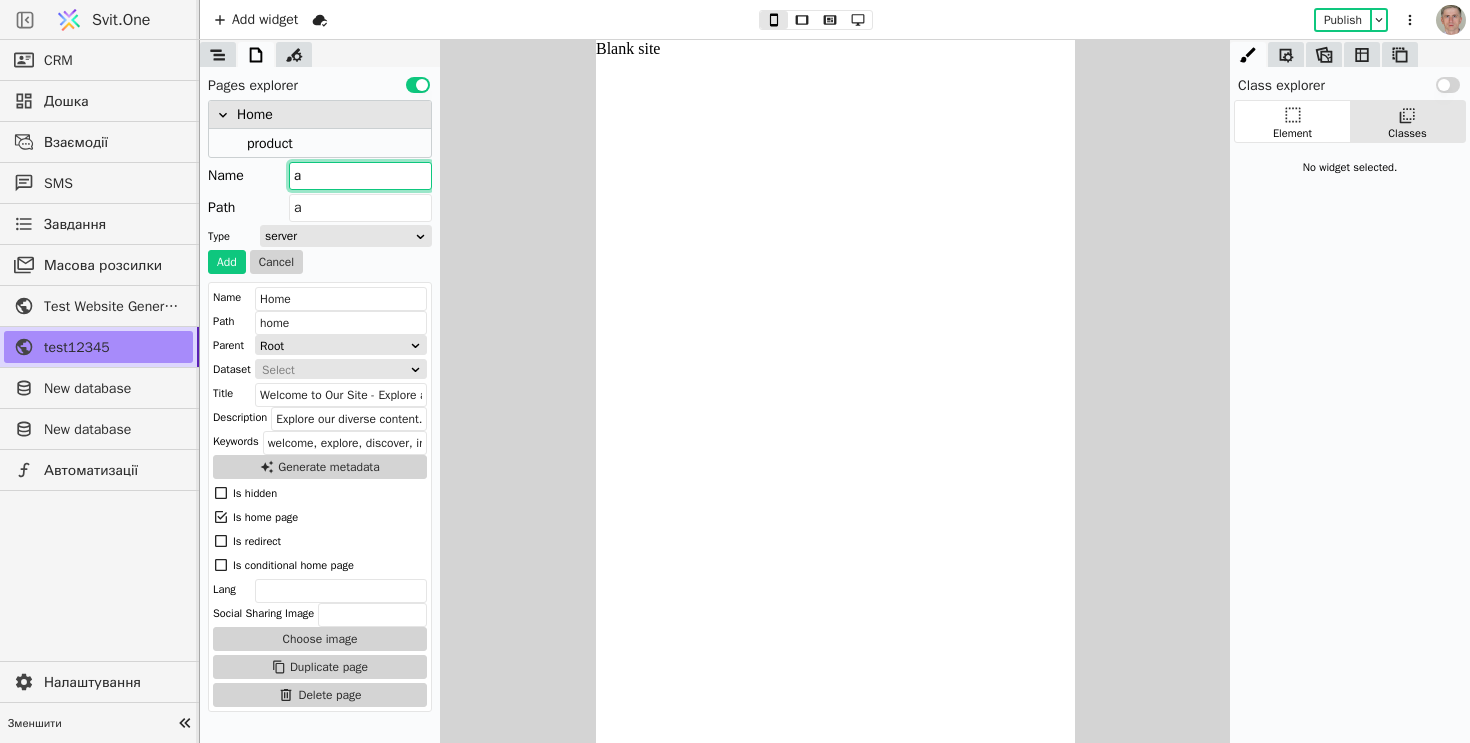 type 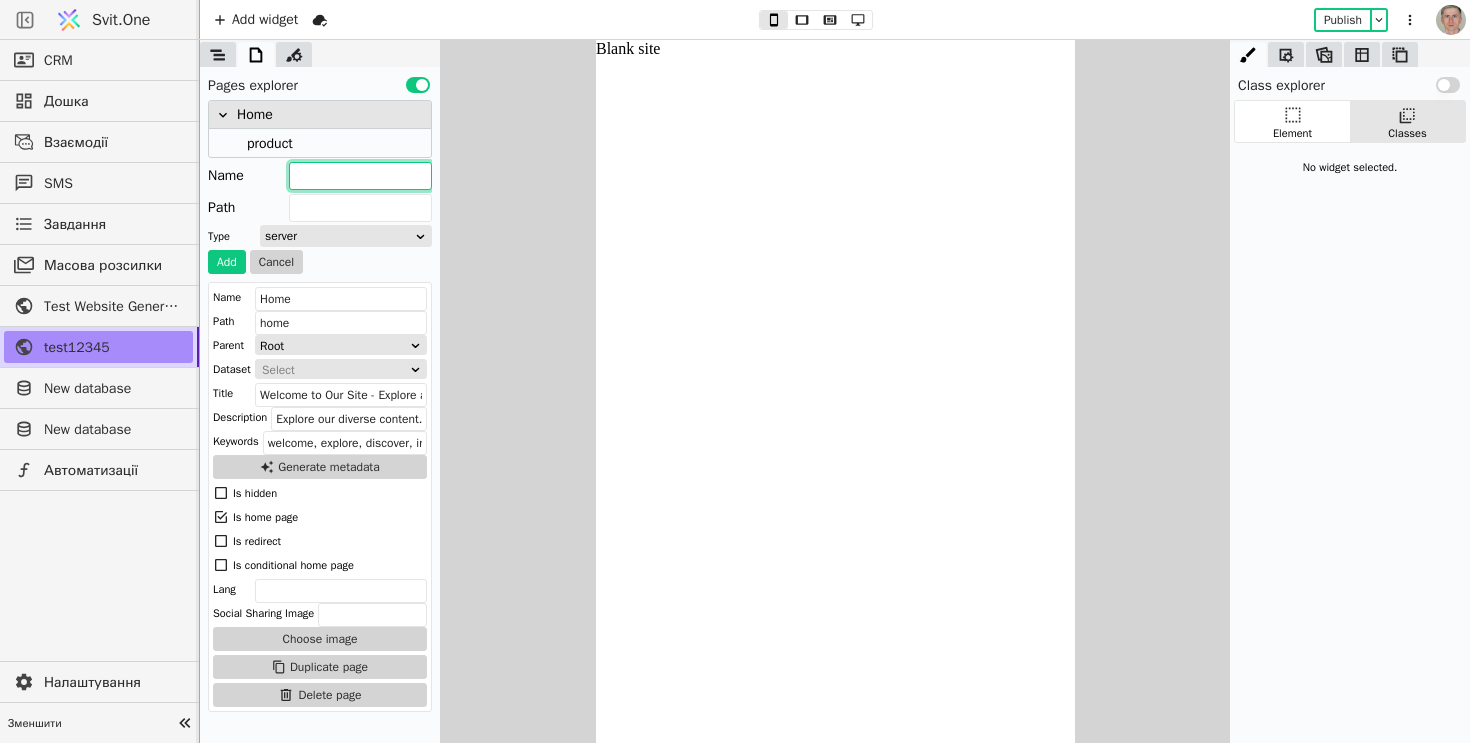 type on "F" 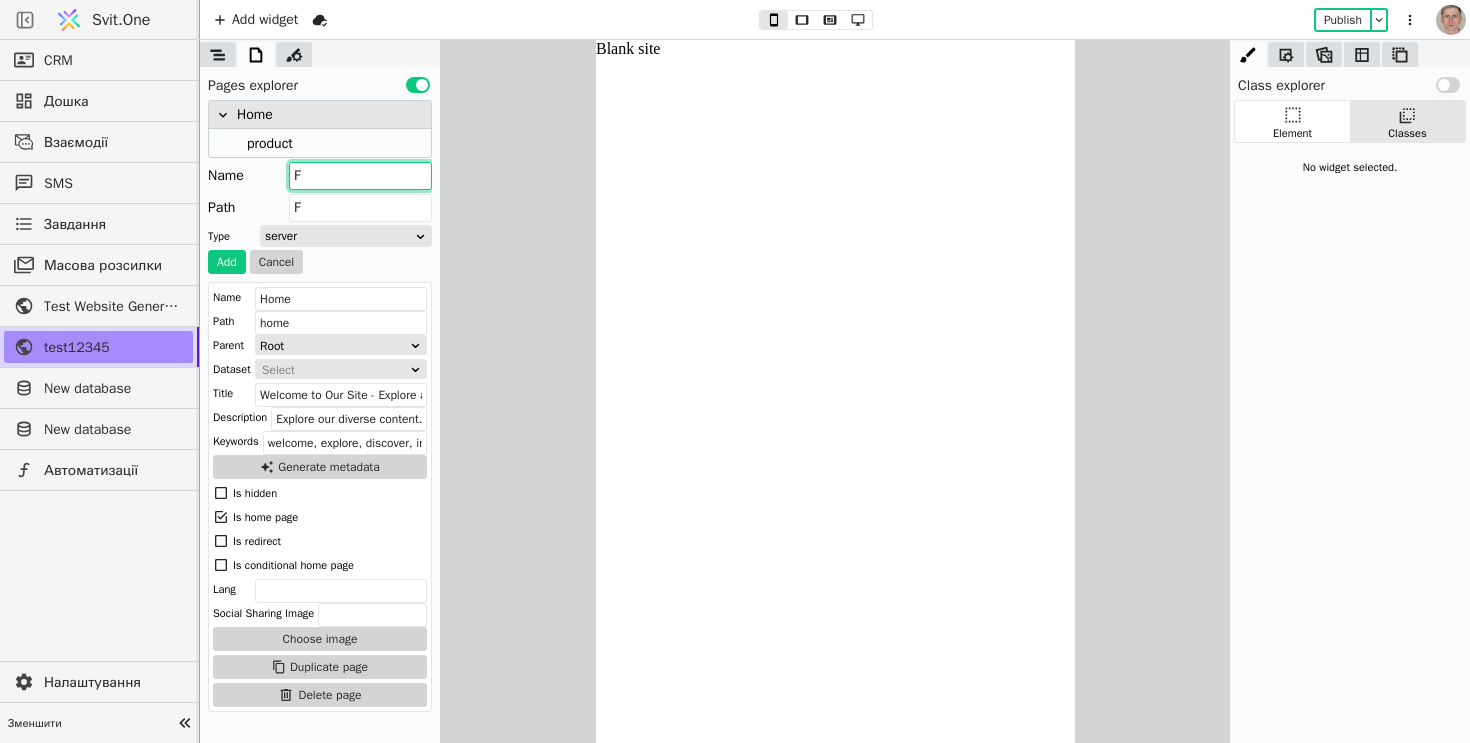 type on "Fu" 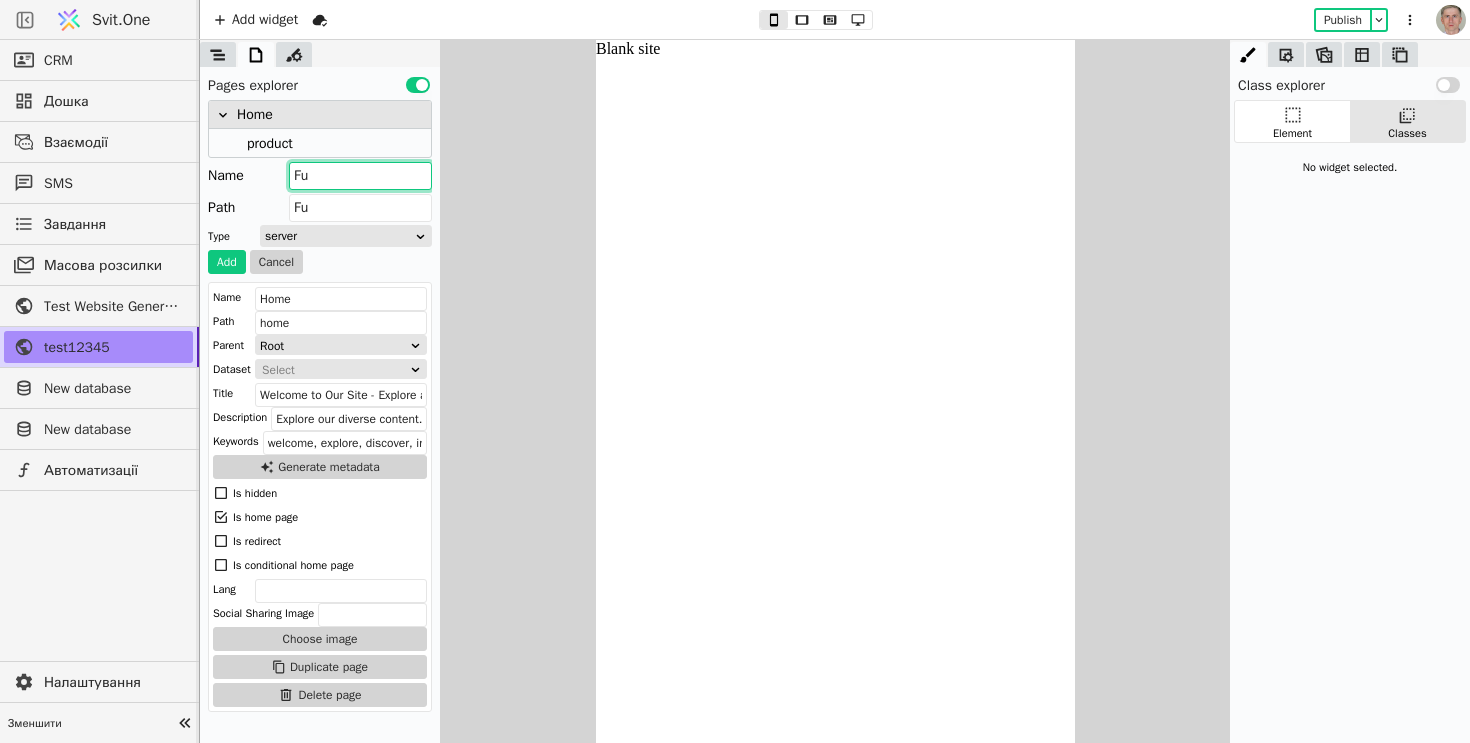 type on "Ful" 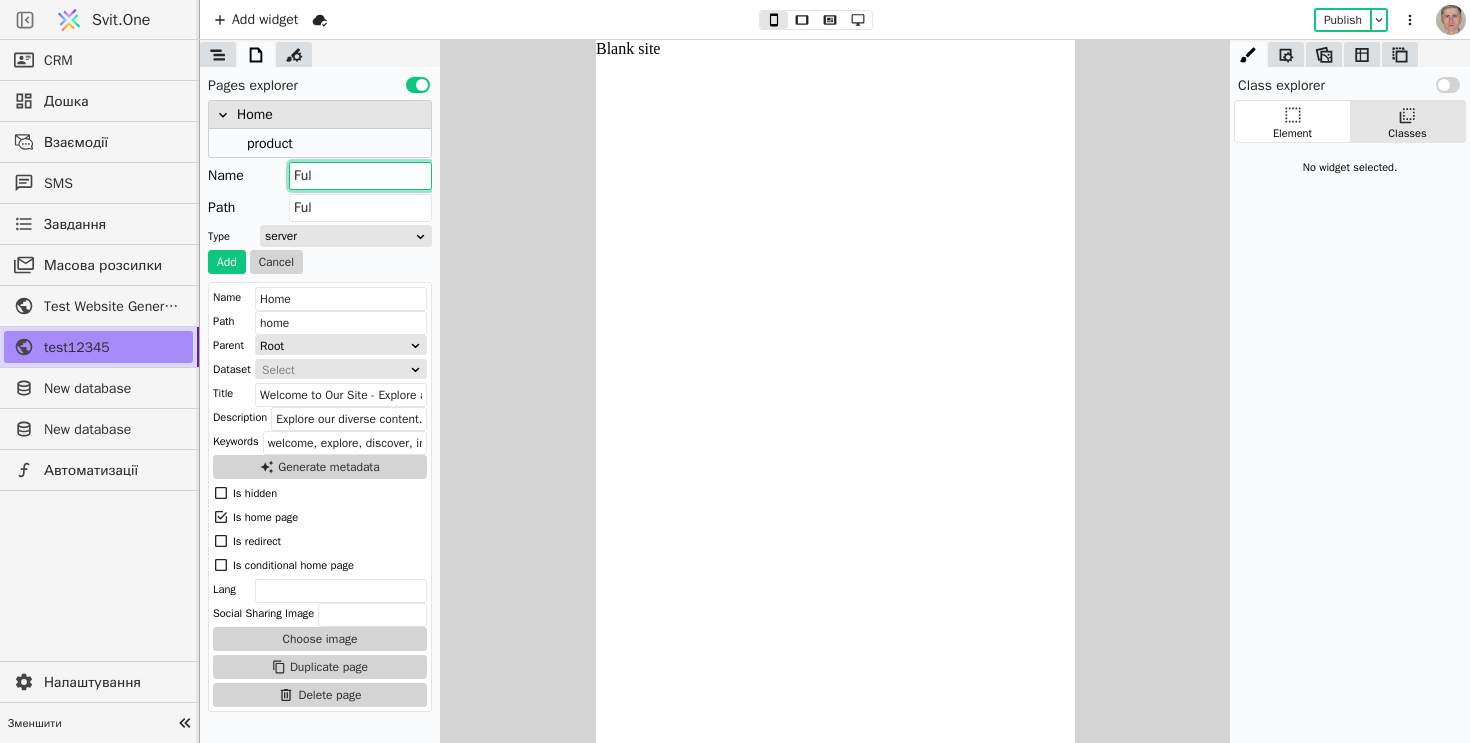 type on "Full" 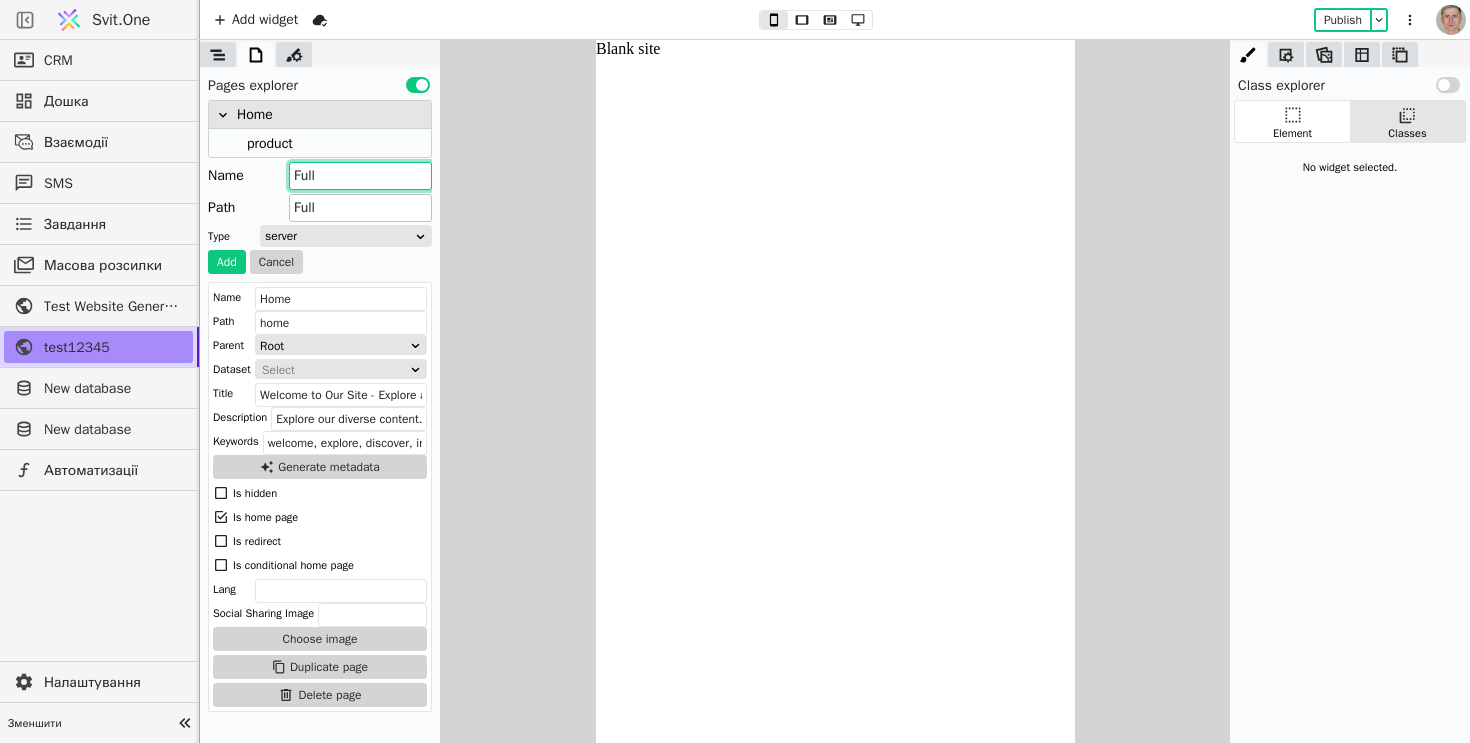 type on "Full" 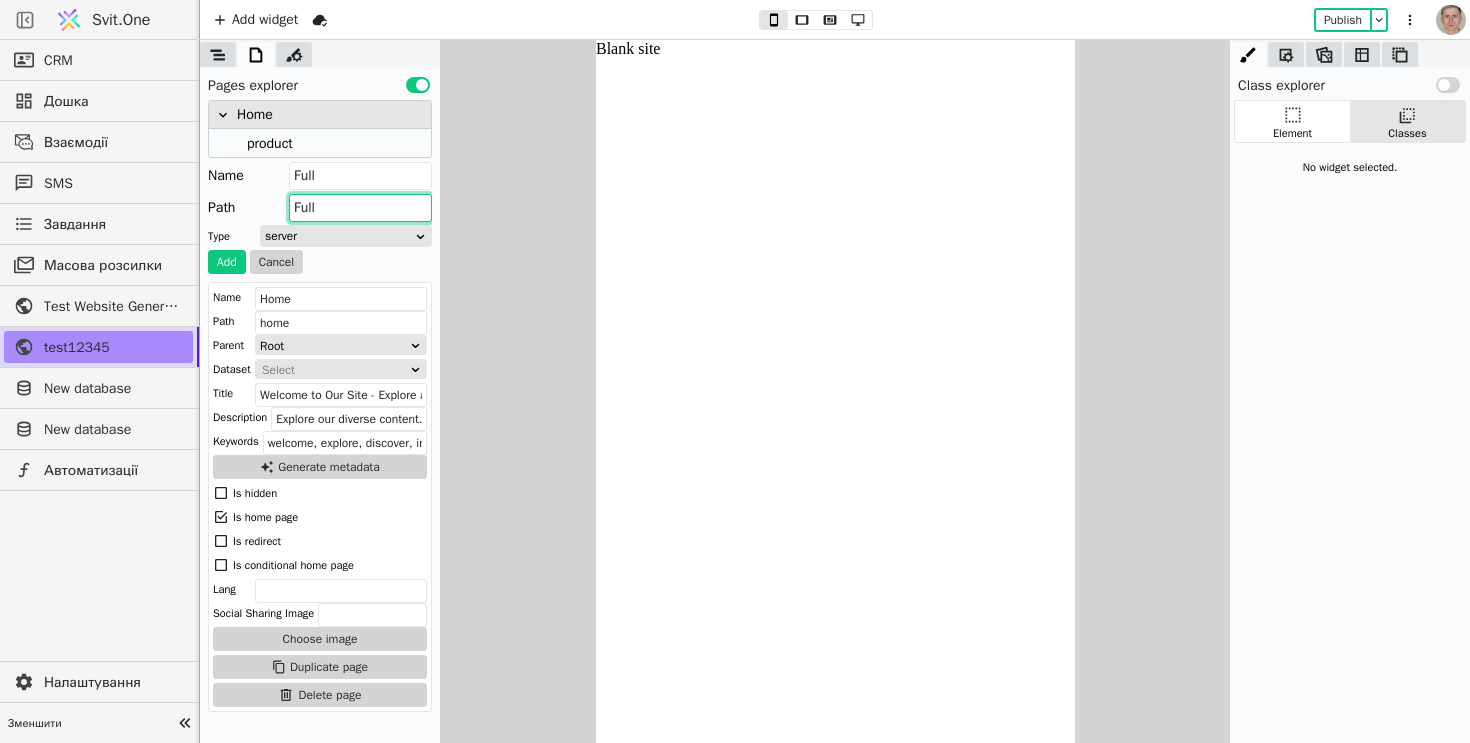 drag, startPoint x: 275, startPoint y: 207, endPoint x: 242, endPoint y: 206, distance: 33.01515 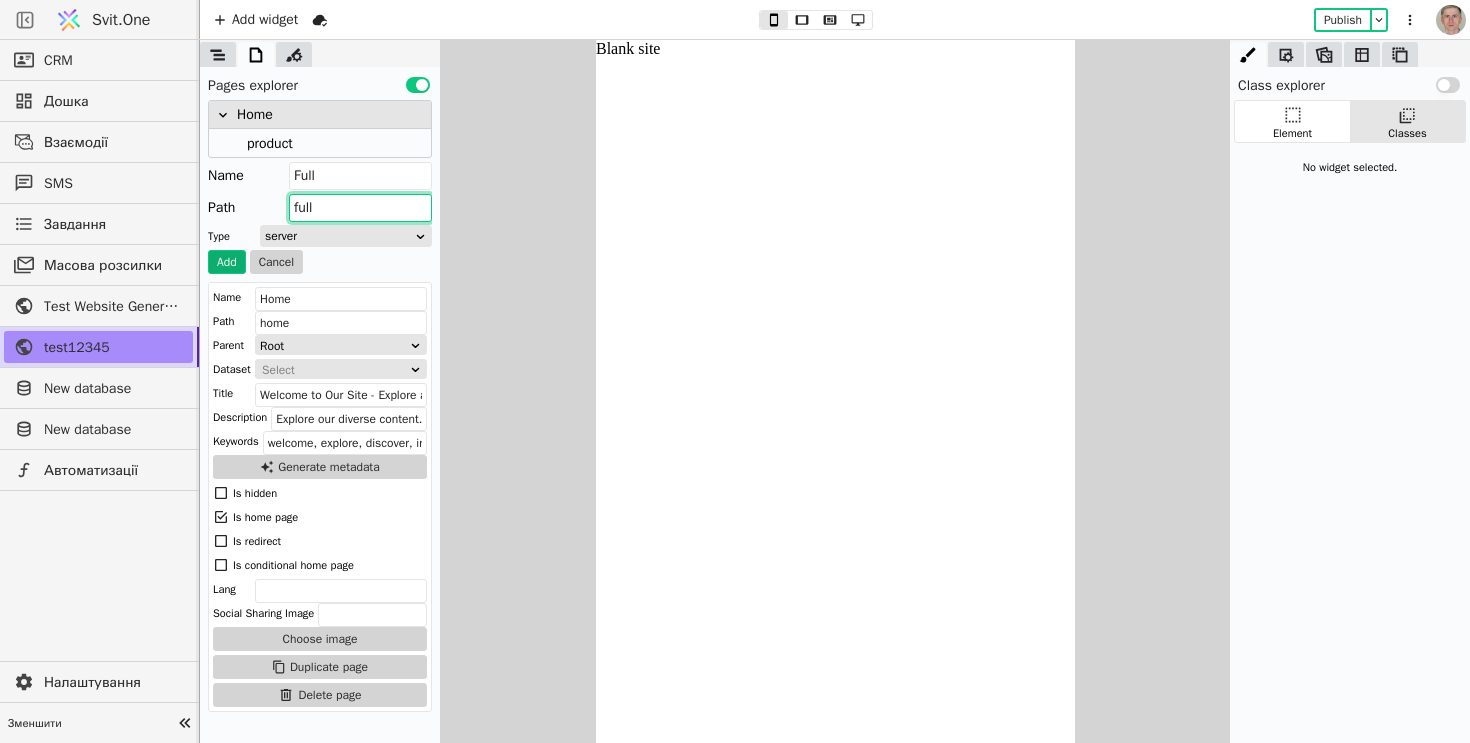type on "full" 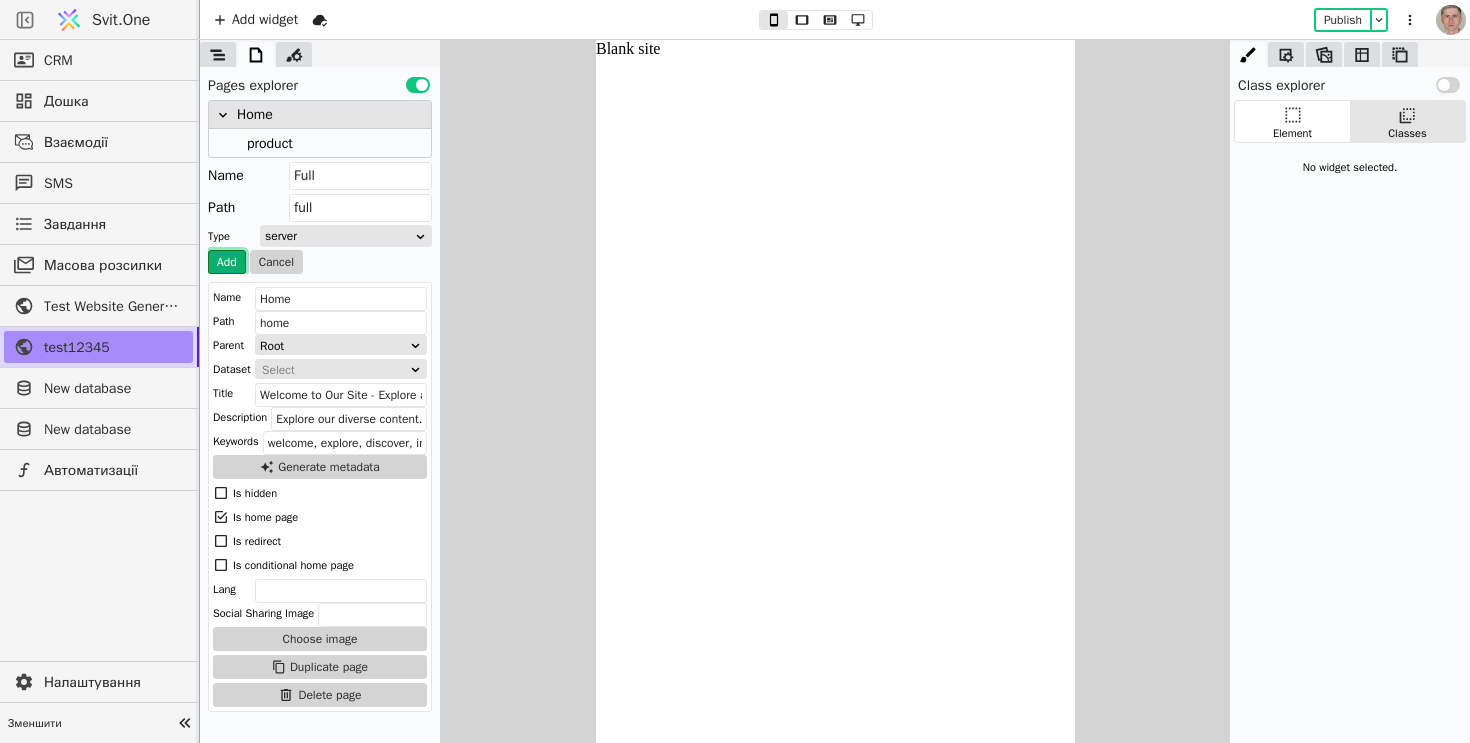 click on "Add" at bounding box center [227, 262] 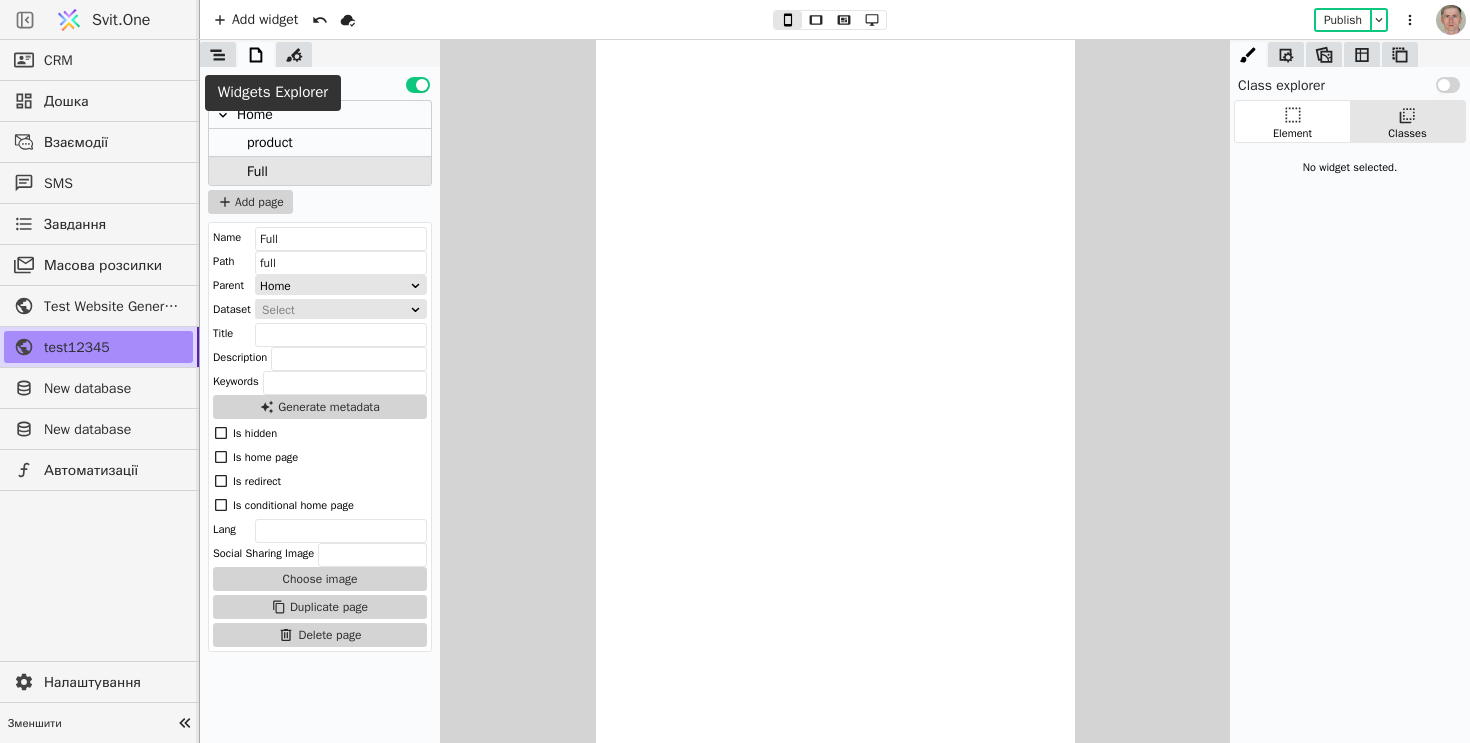 click 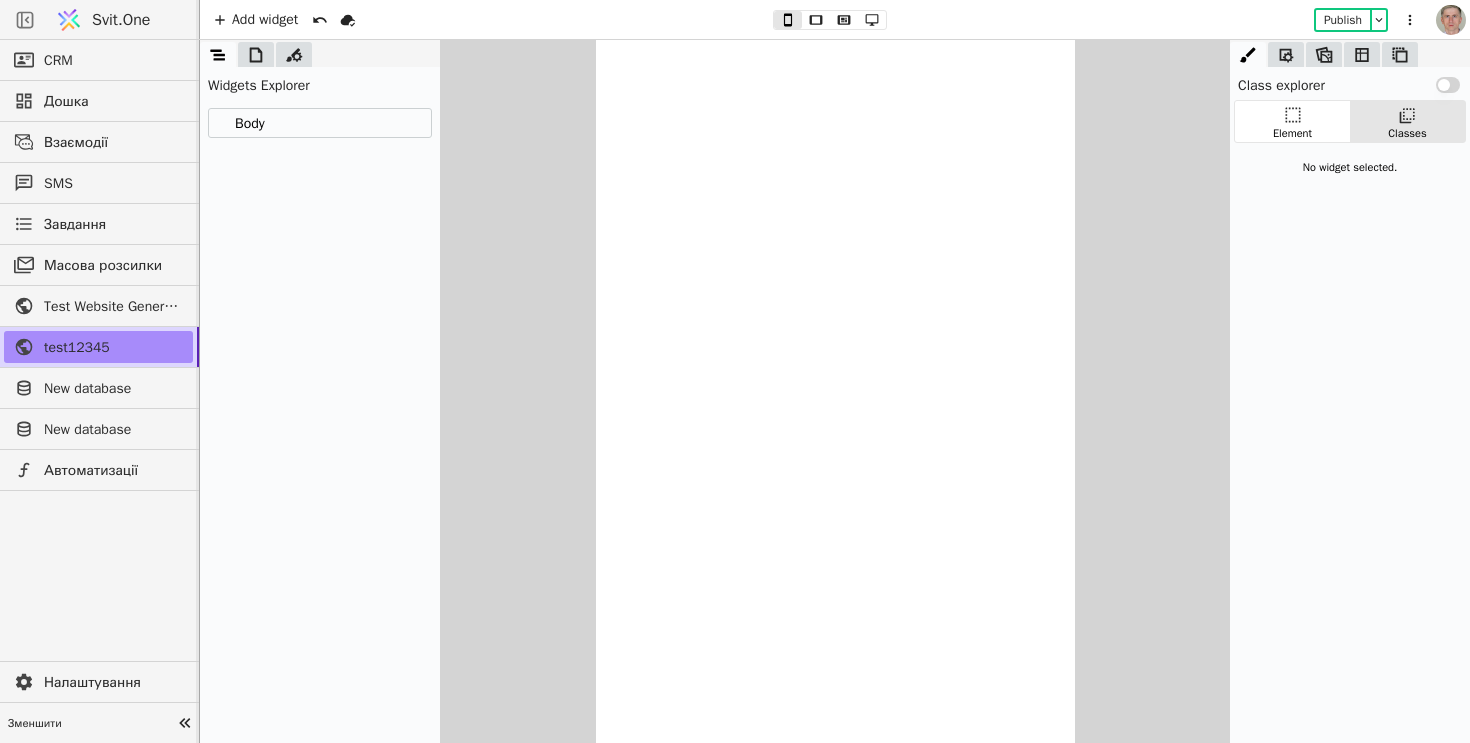 click on "Body" at bounding box center [320, 123] 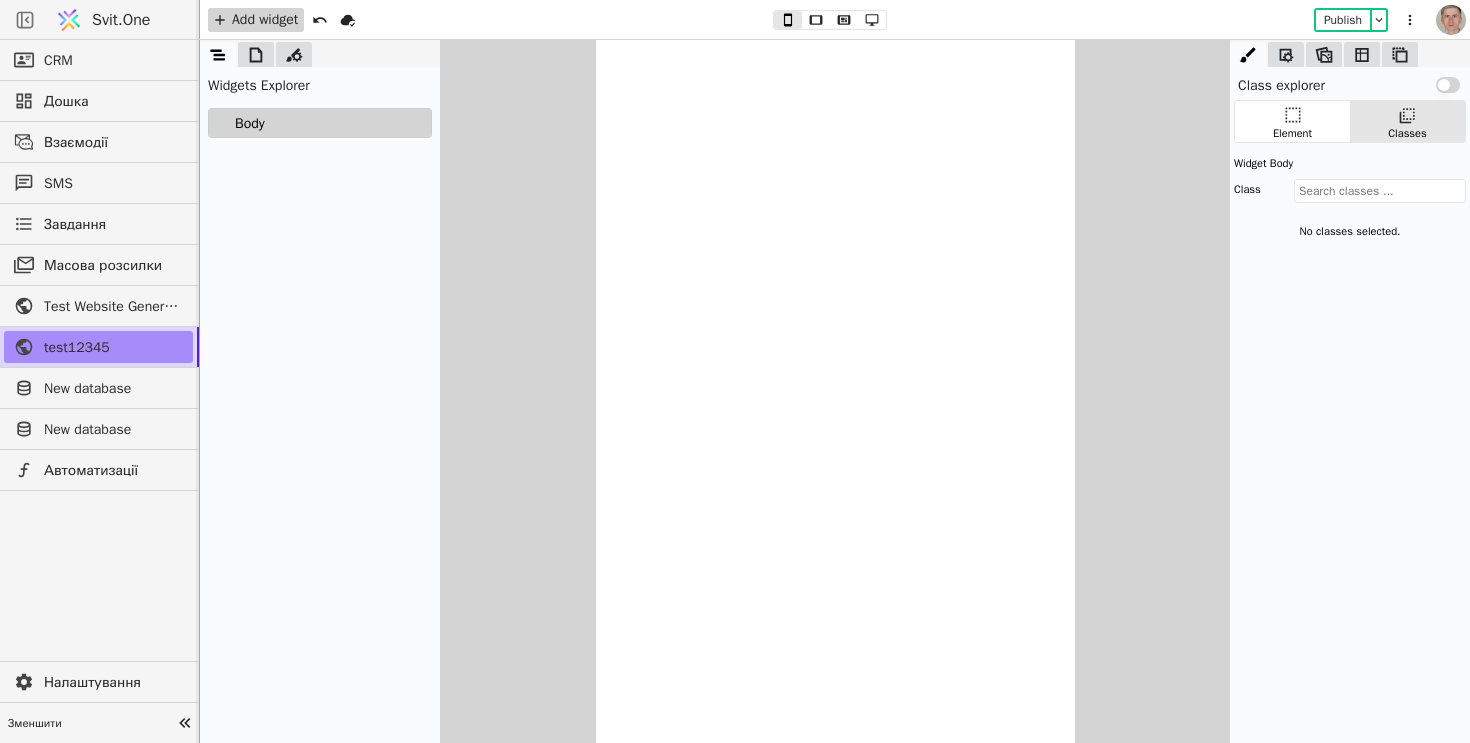 click on "Add widget" at bounding box center (256, 20) 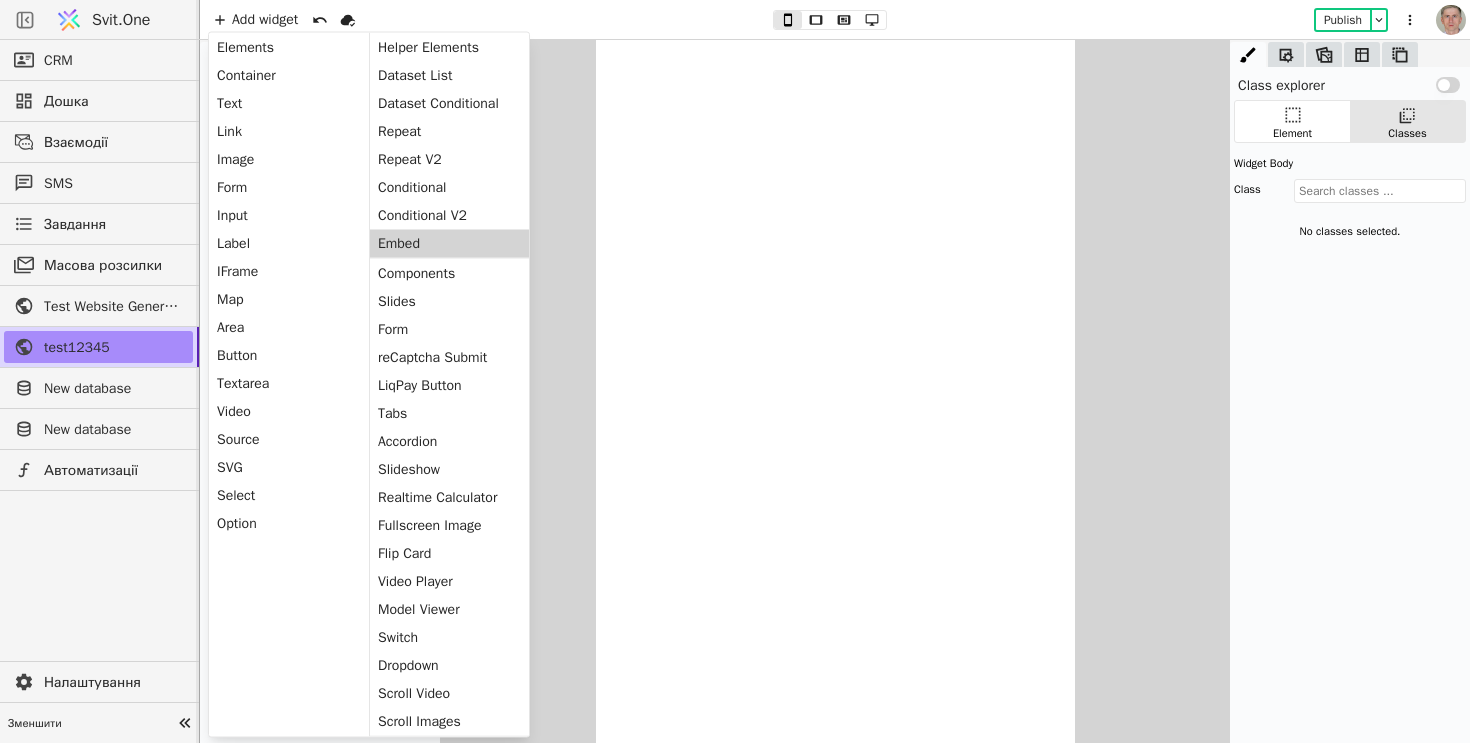 click on "Embed" at bounding box center [449, 244] 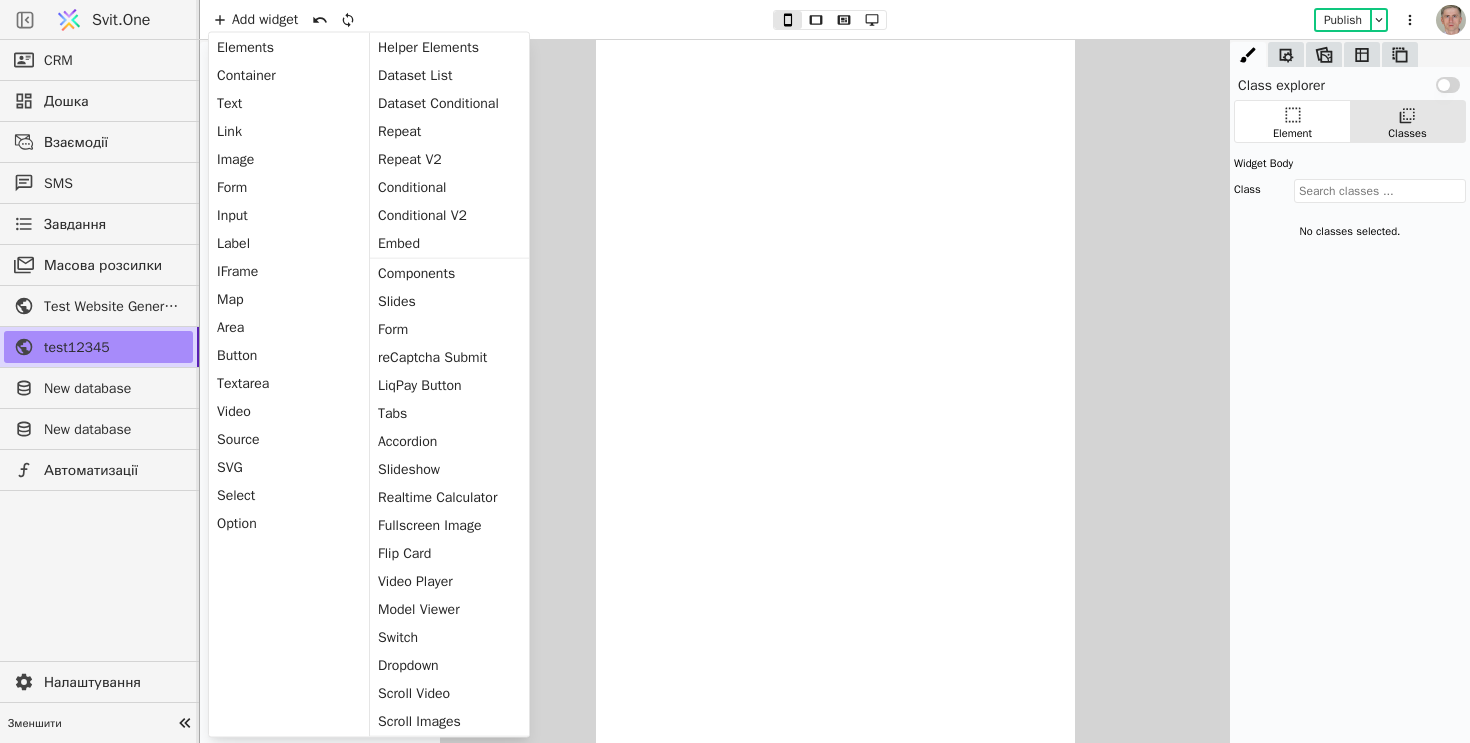 click at bounding box center (835, 391) 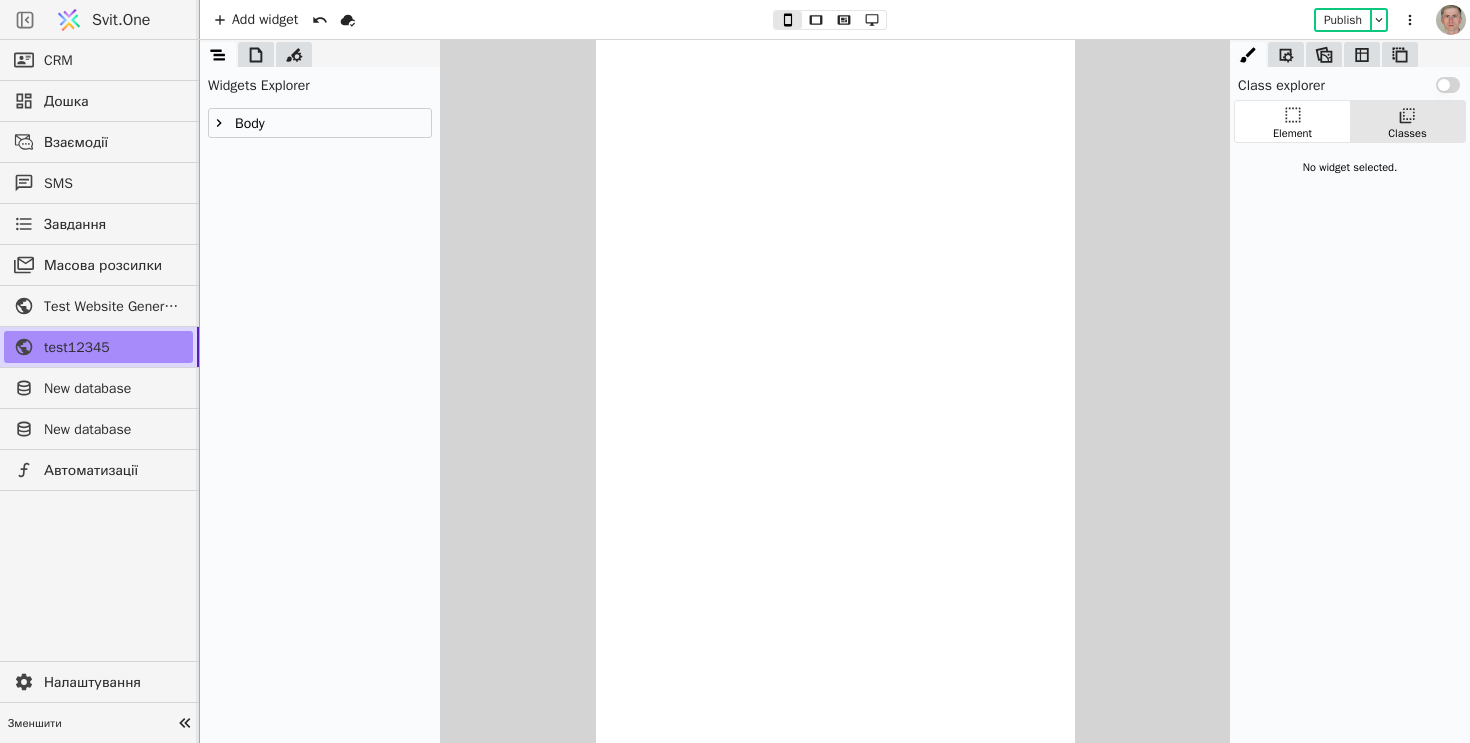 click 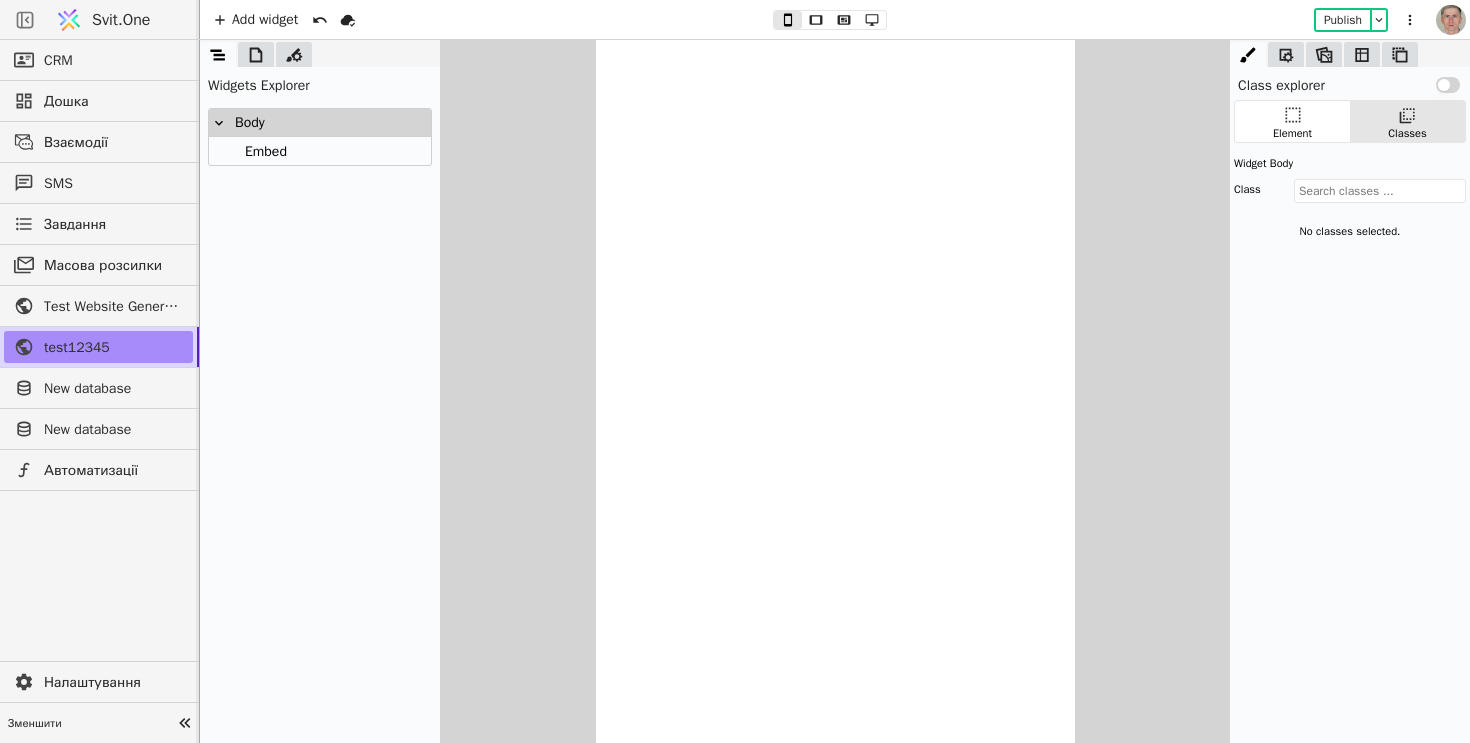 click on "Embed" at bounding box center [263, 151] 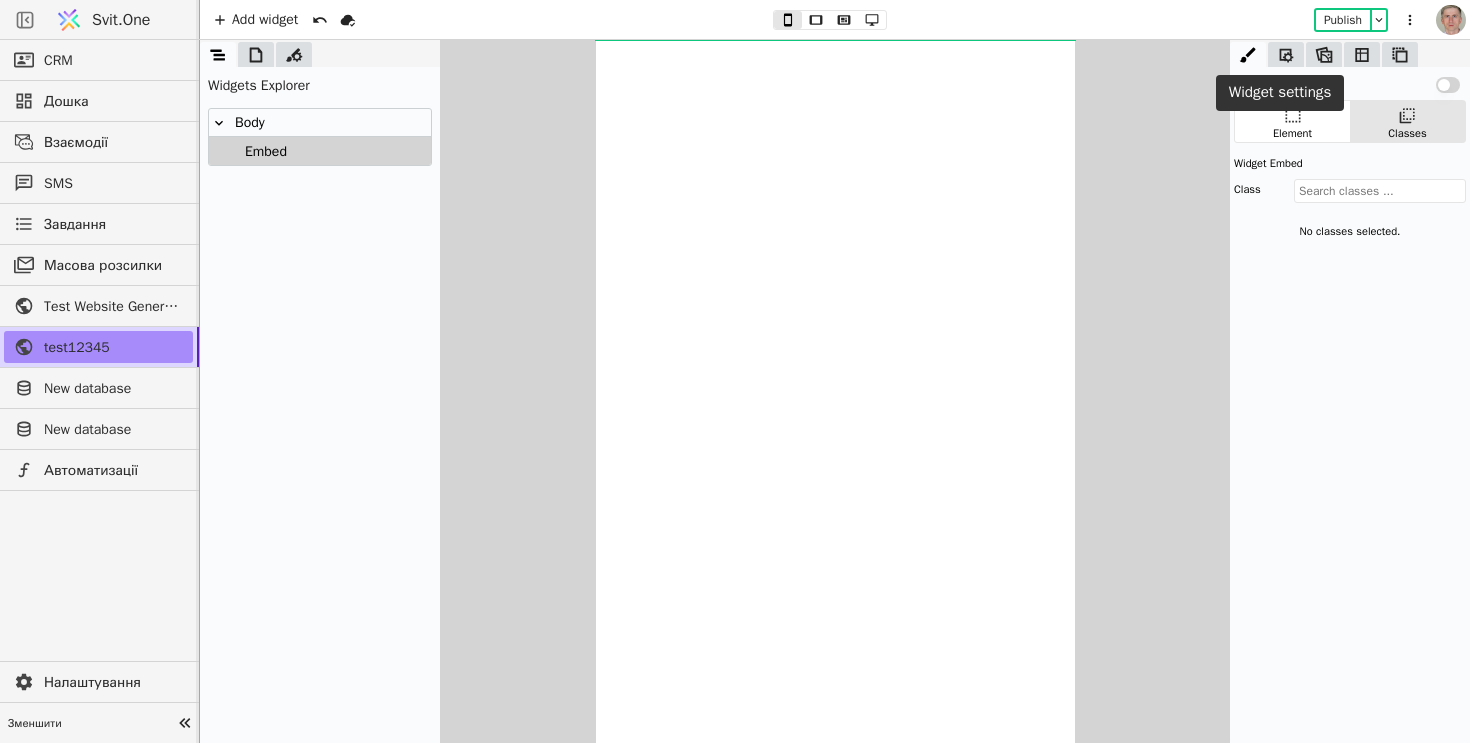 click 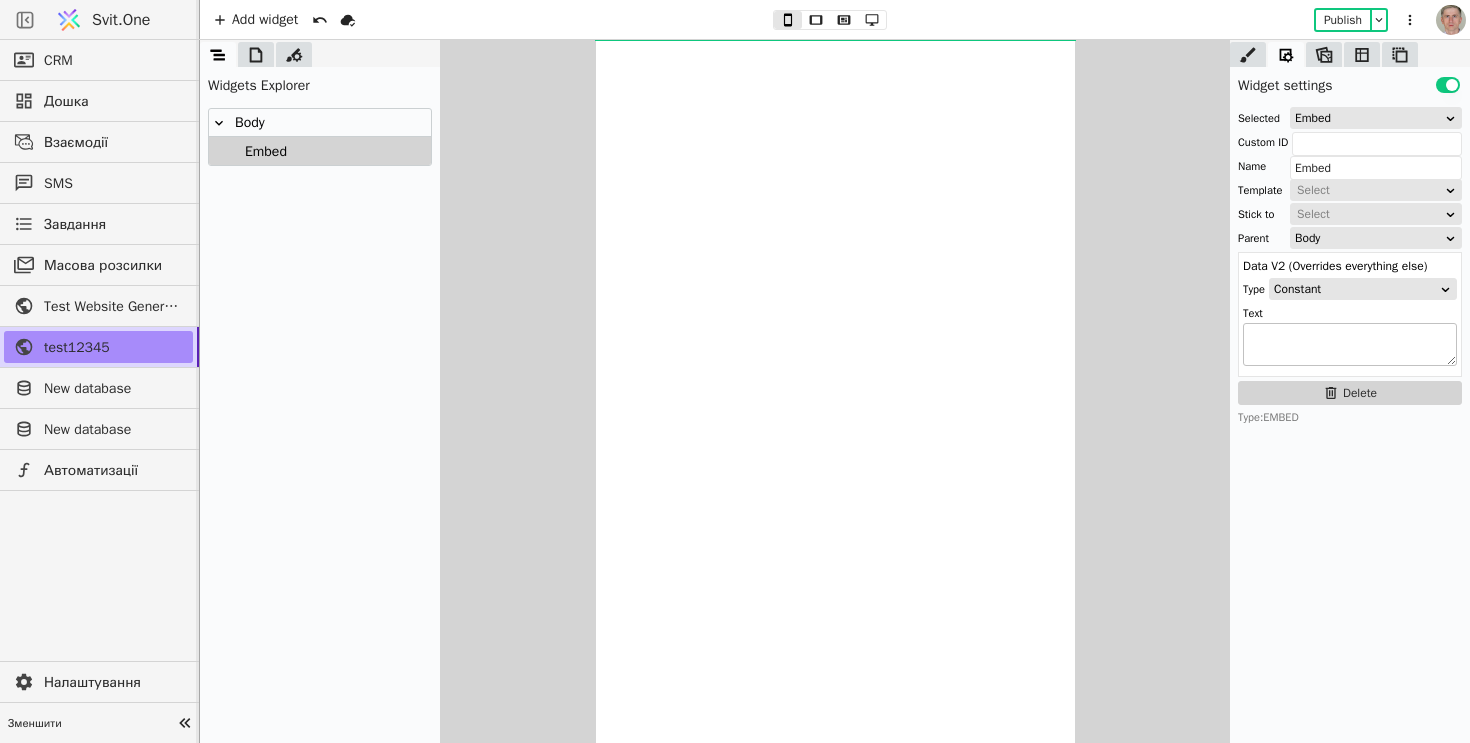 click at bounding box center (1350, 344) 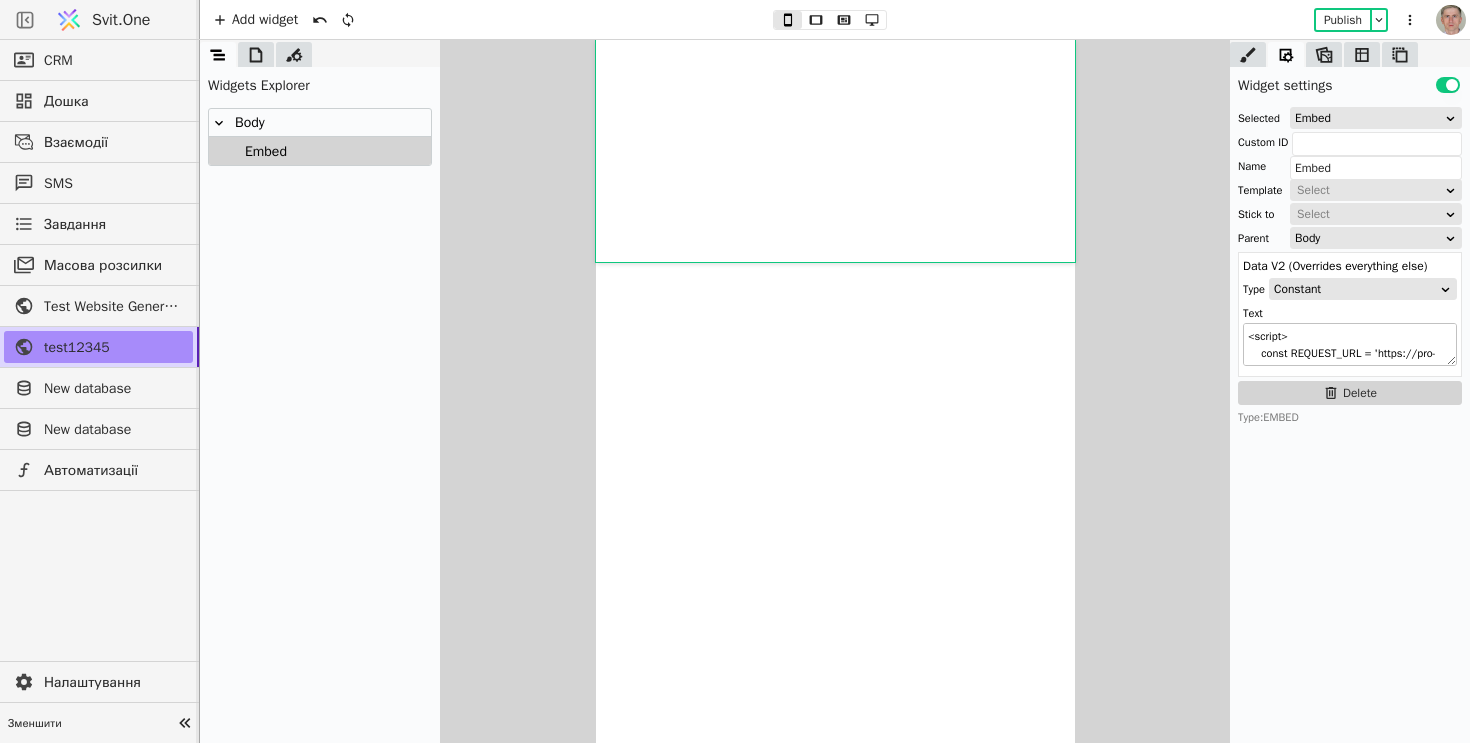 scroll, scrollTop: 918, scrollLeft: 0, axis: vertical 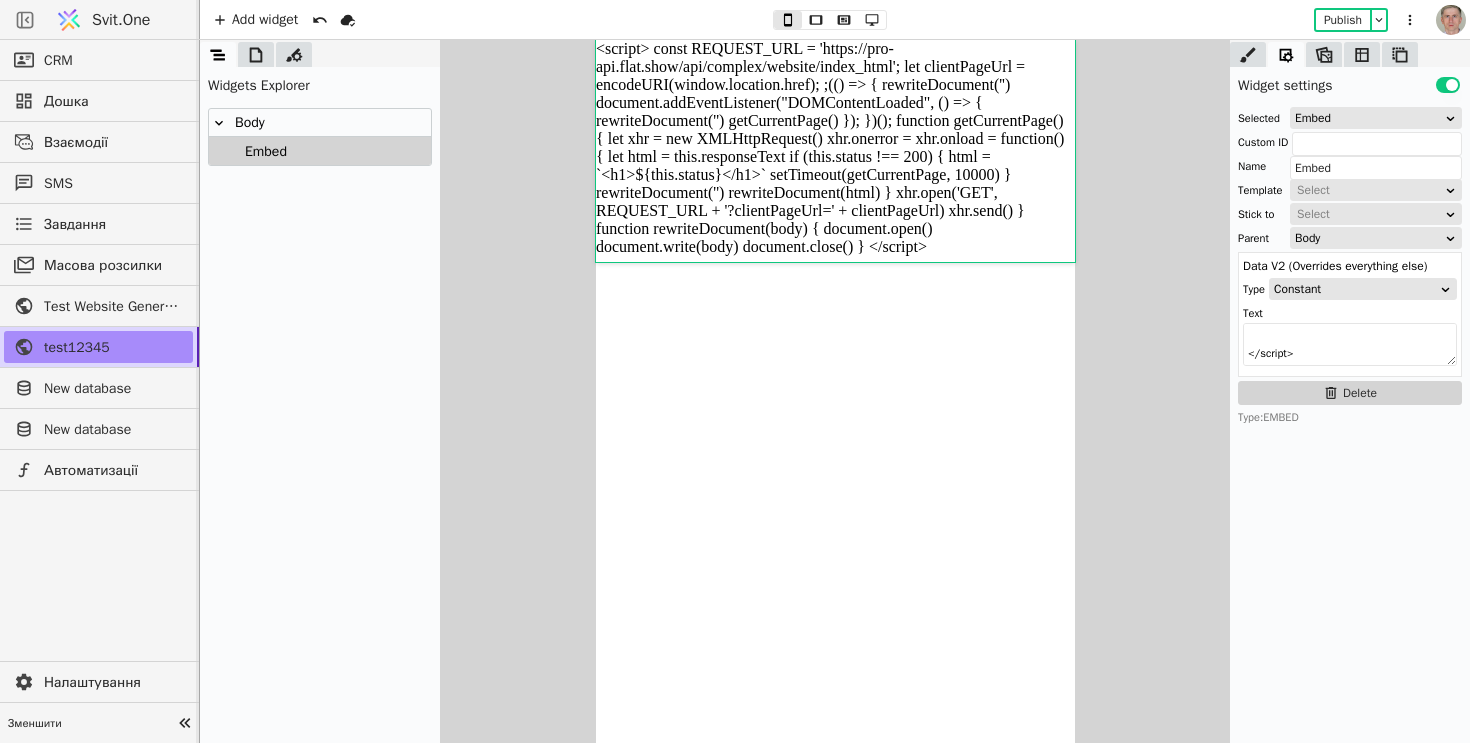 click on "Body" at bounding box center (320, 123) 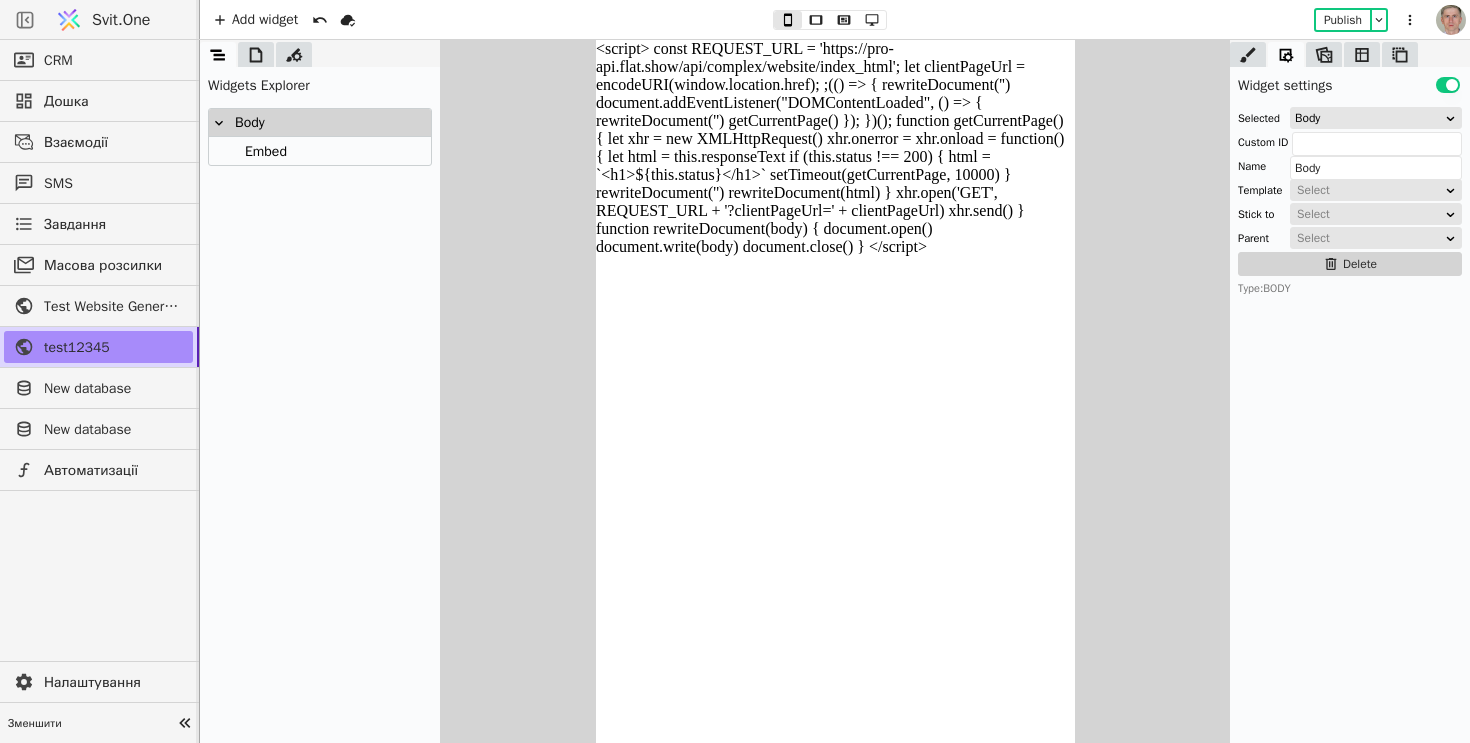 click on "Embed" at bounding box center [320, 151] 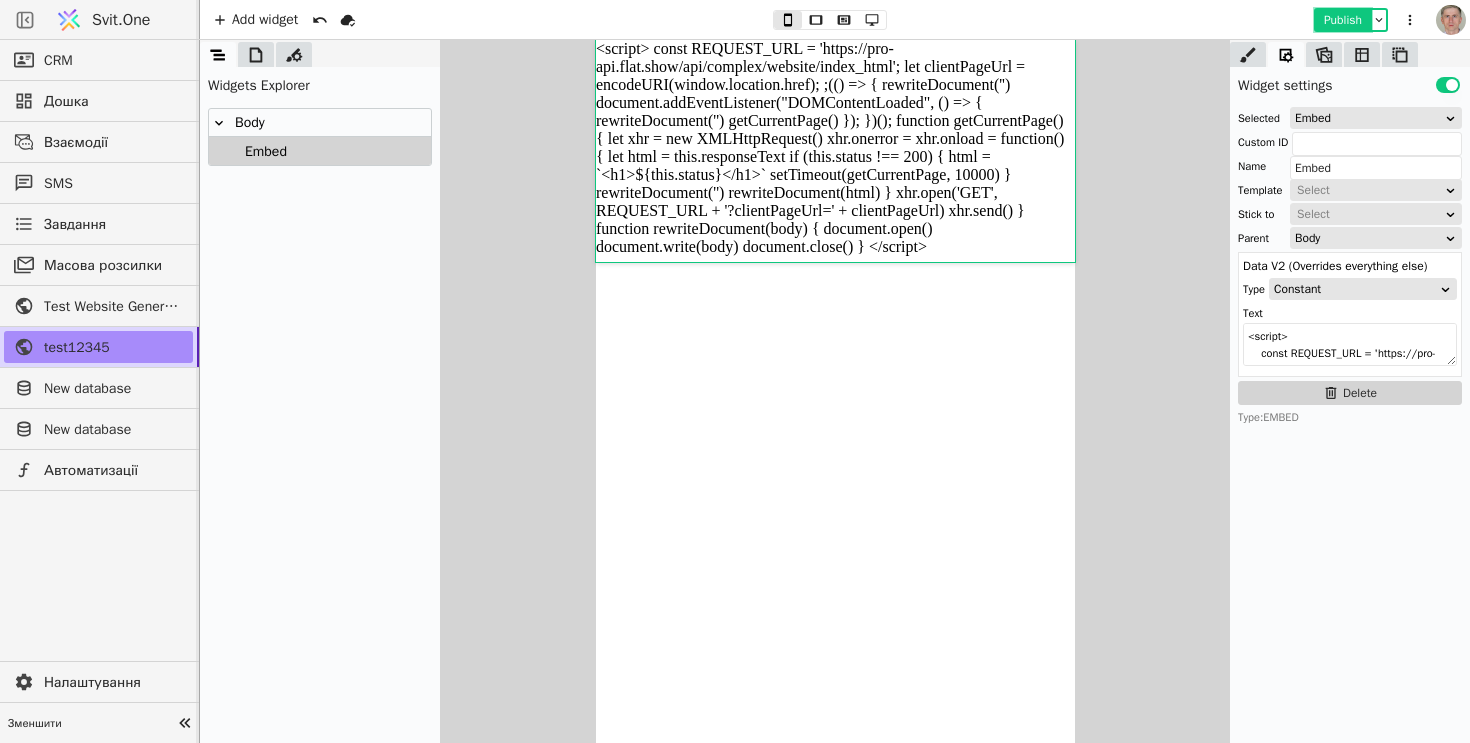 click on "Publish" at bounding box center [1343, 20] 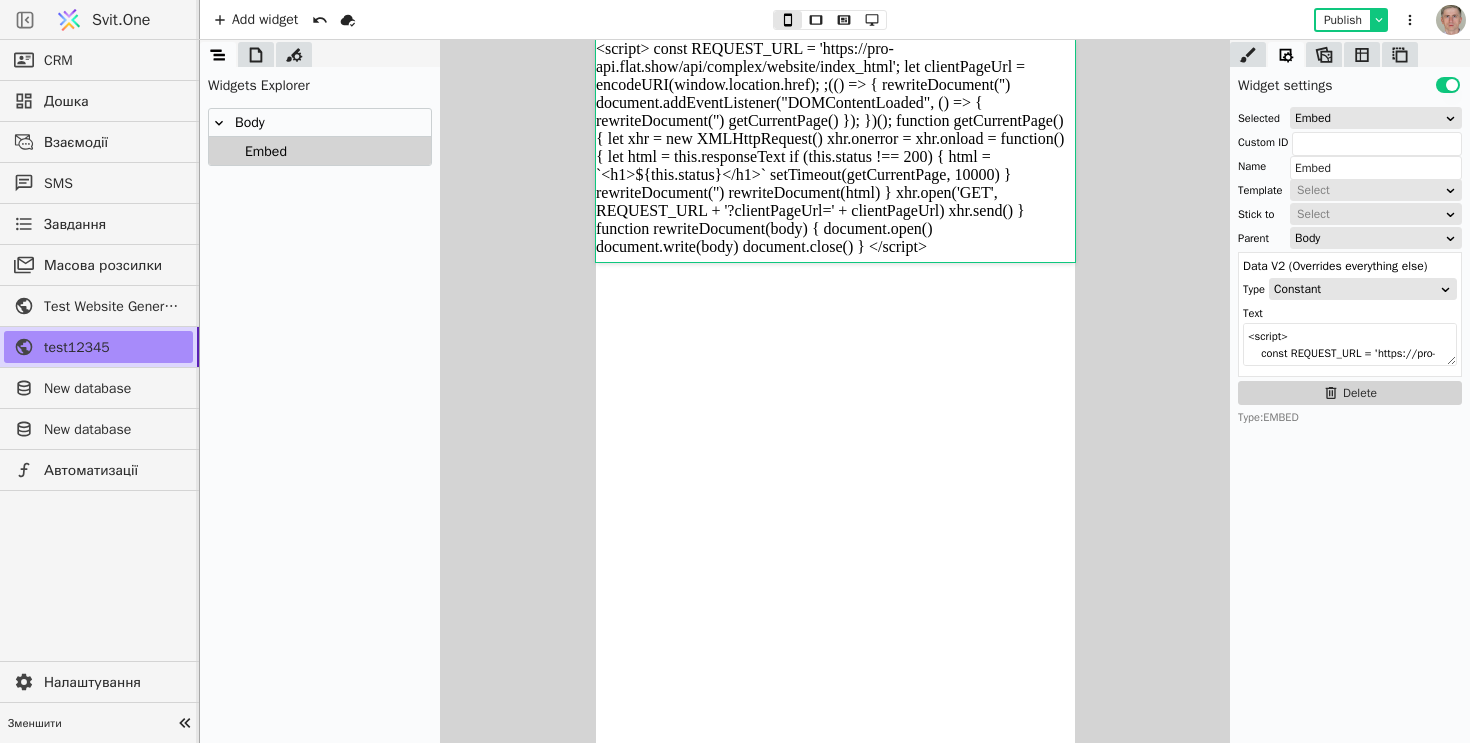 click 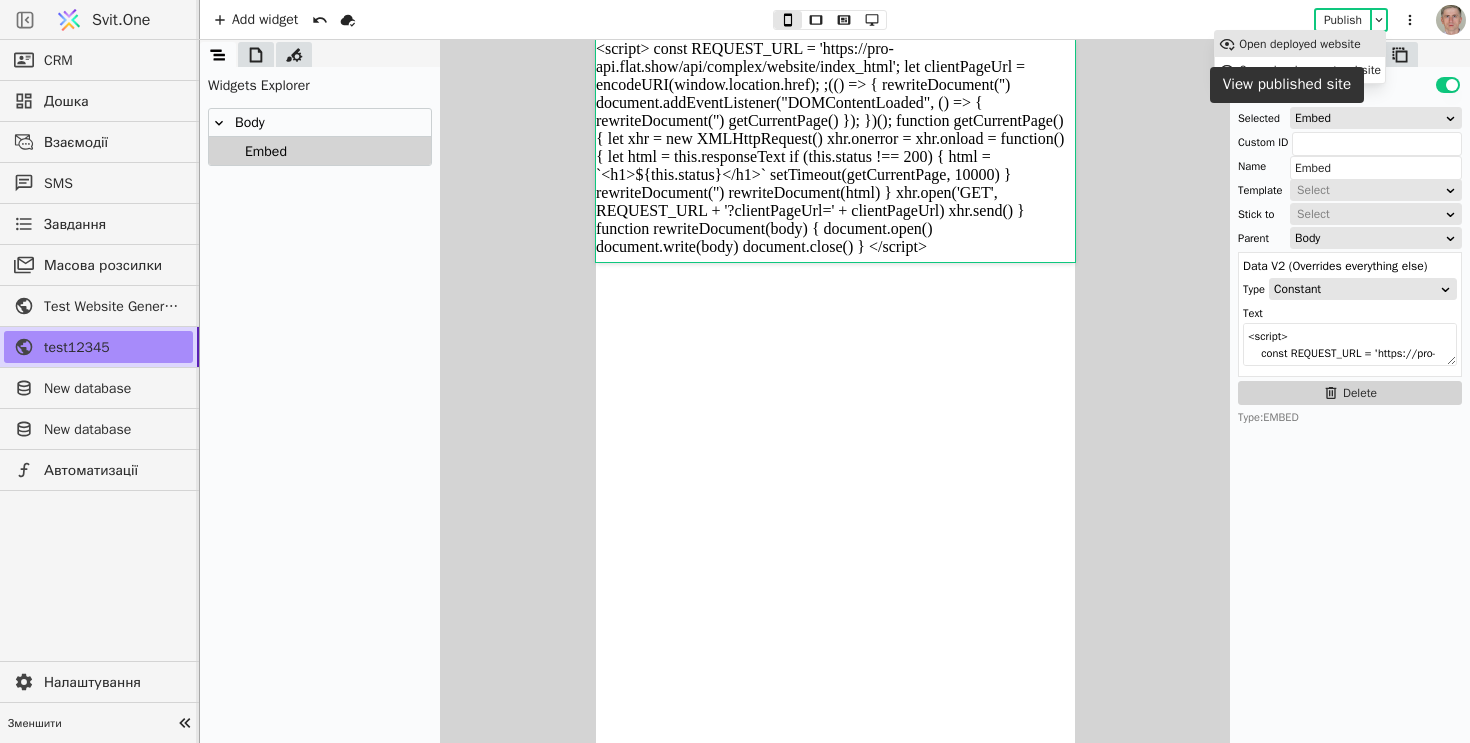 click on "Open deployed website" at bounding box center (1300, 44) 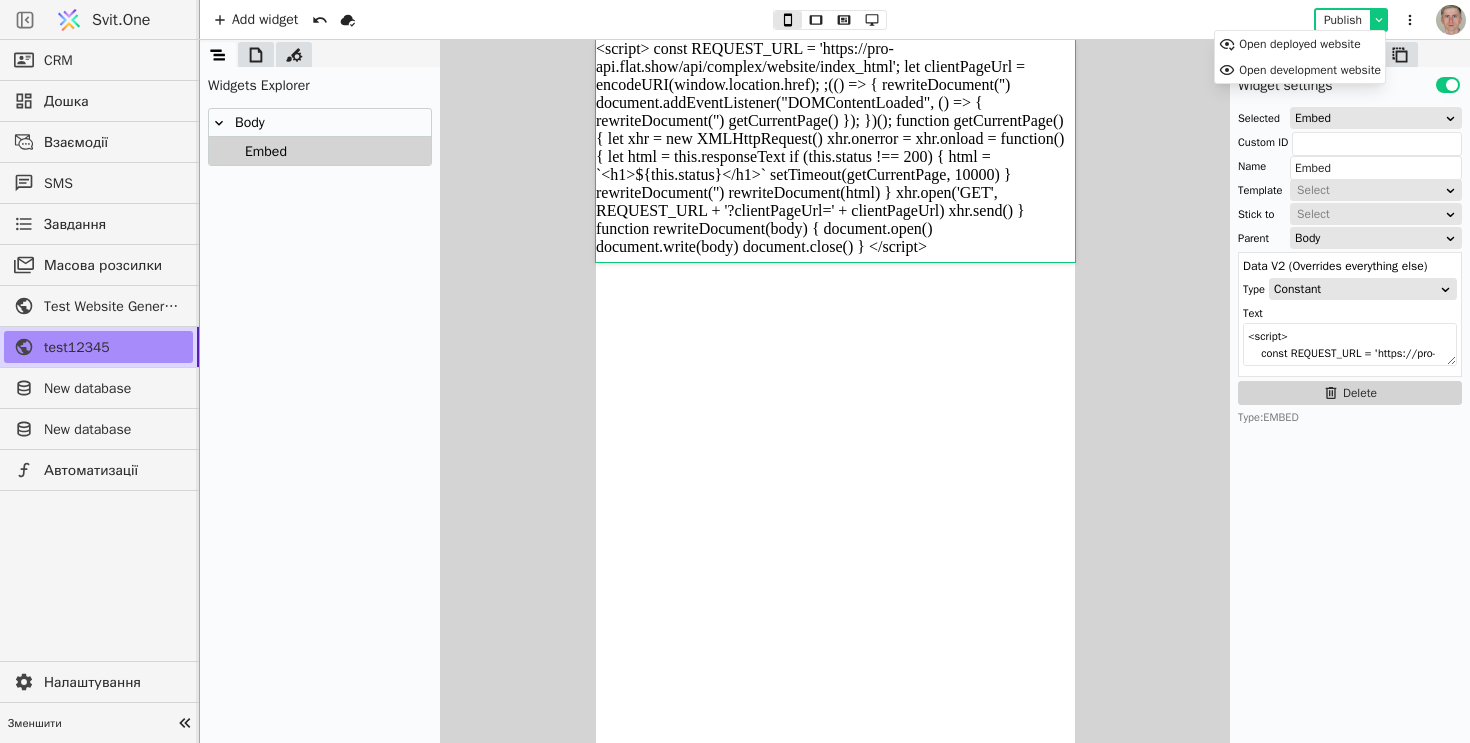 click 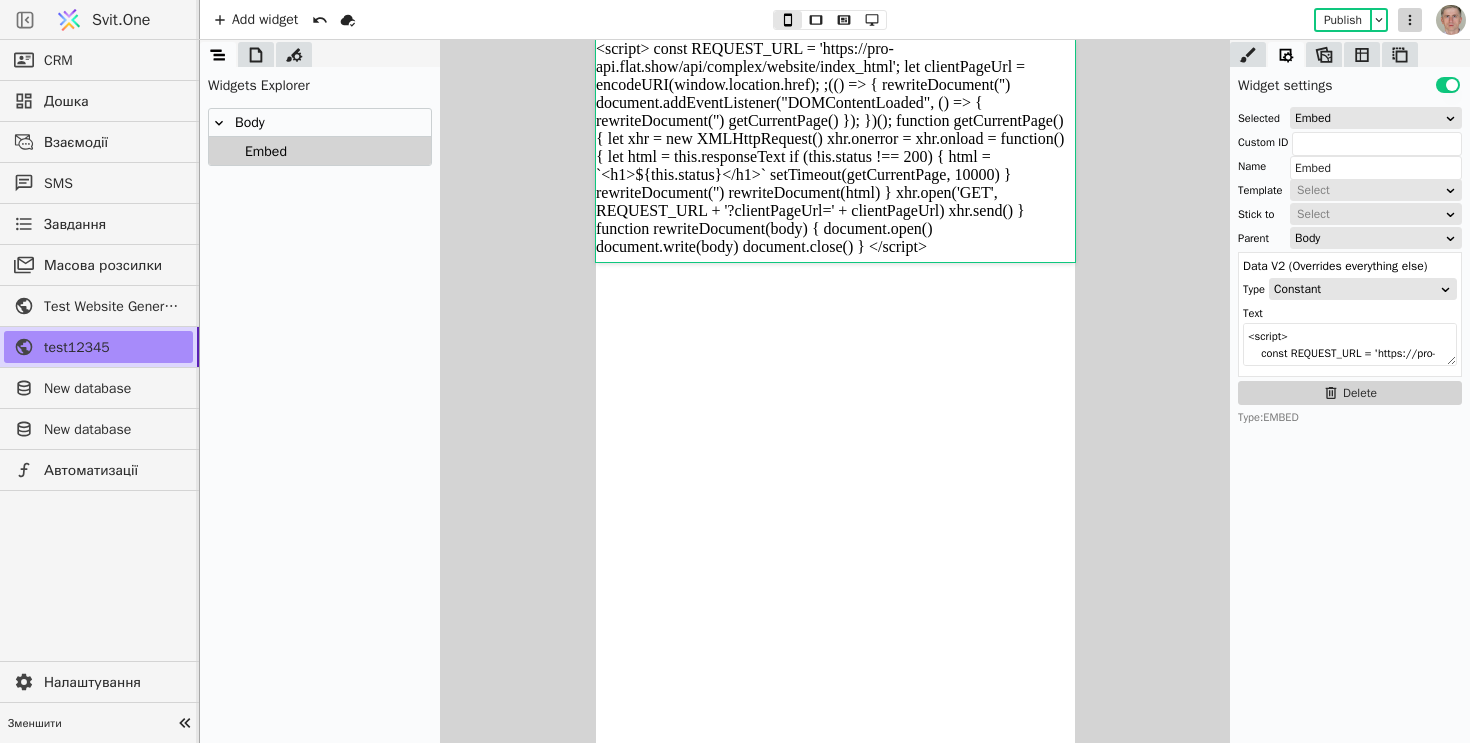 click 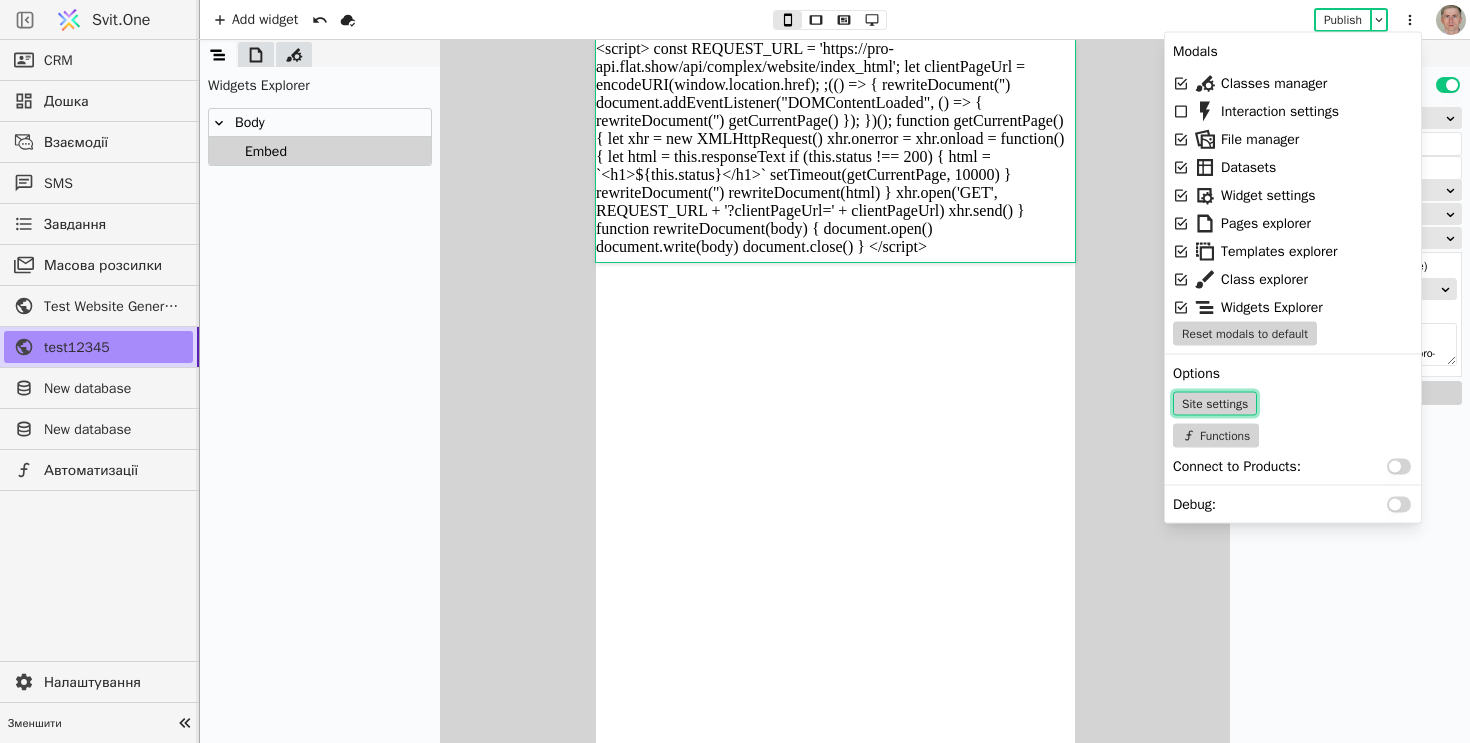click on "Site settings" at bounding box center (1215, 404) 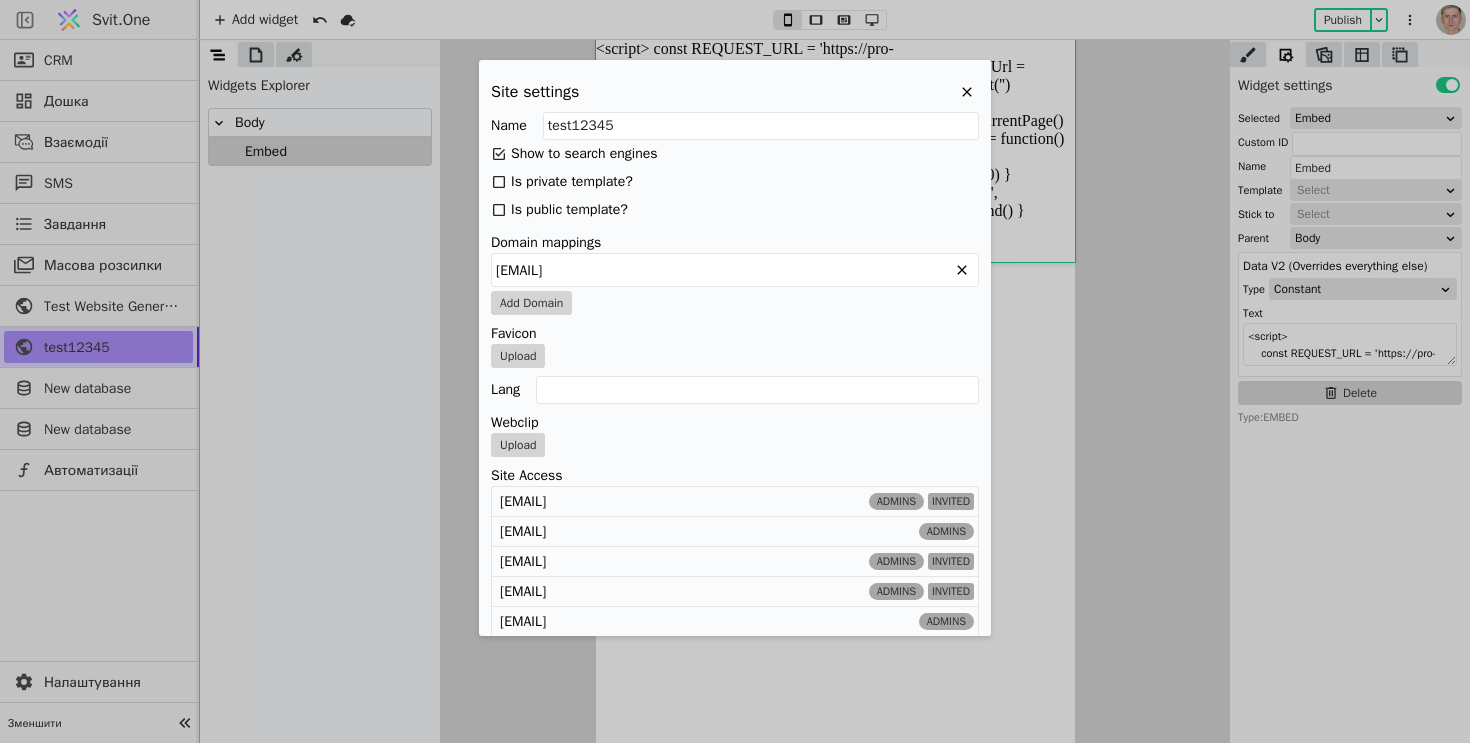 click on "Site settings Name test12345 Show to search engines Is private template? Is public template? Domain mappings test12345.svit.site Add Domain Favicon Upload Lang Webclip Upload Site Access adam.svystun@gmail.com Admins INVITED roman.svystun@gmail.com Admins kryshtalyk@gmail.com Admins INVITED test@svit.one Admins INVITED maks.haiduk@svit.one Admins vadym.oliinyk@svit.one Admins m.stepanchuk@svit.one Admins o.honcharenko@svit.one Admins INVITED ihor@svit.one Admins andrii@svit.one Admins  Add user  Invite user" at bounding box center (735, 371) 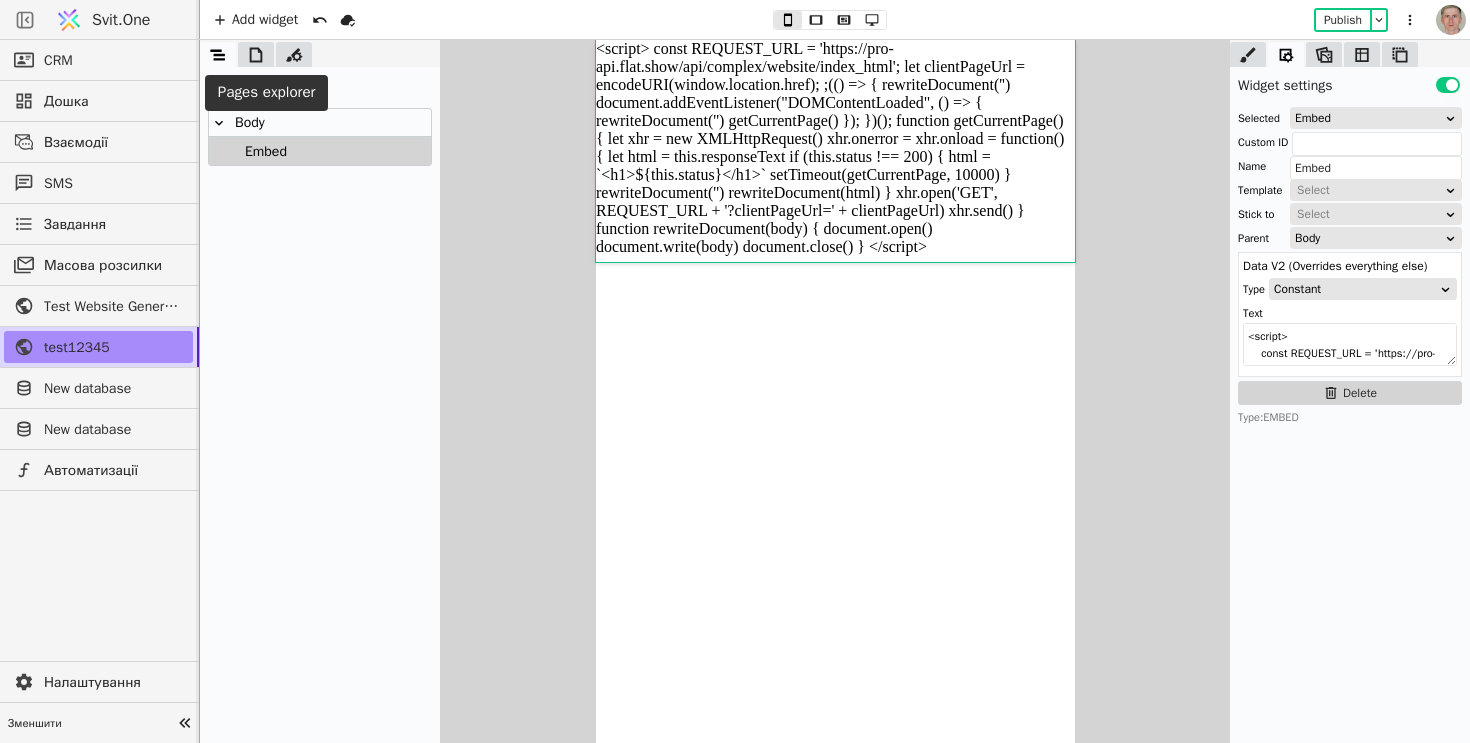 click 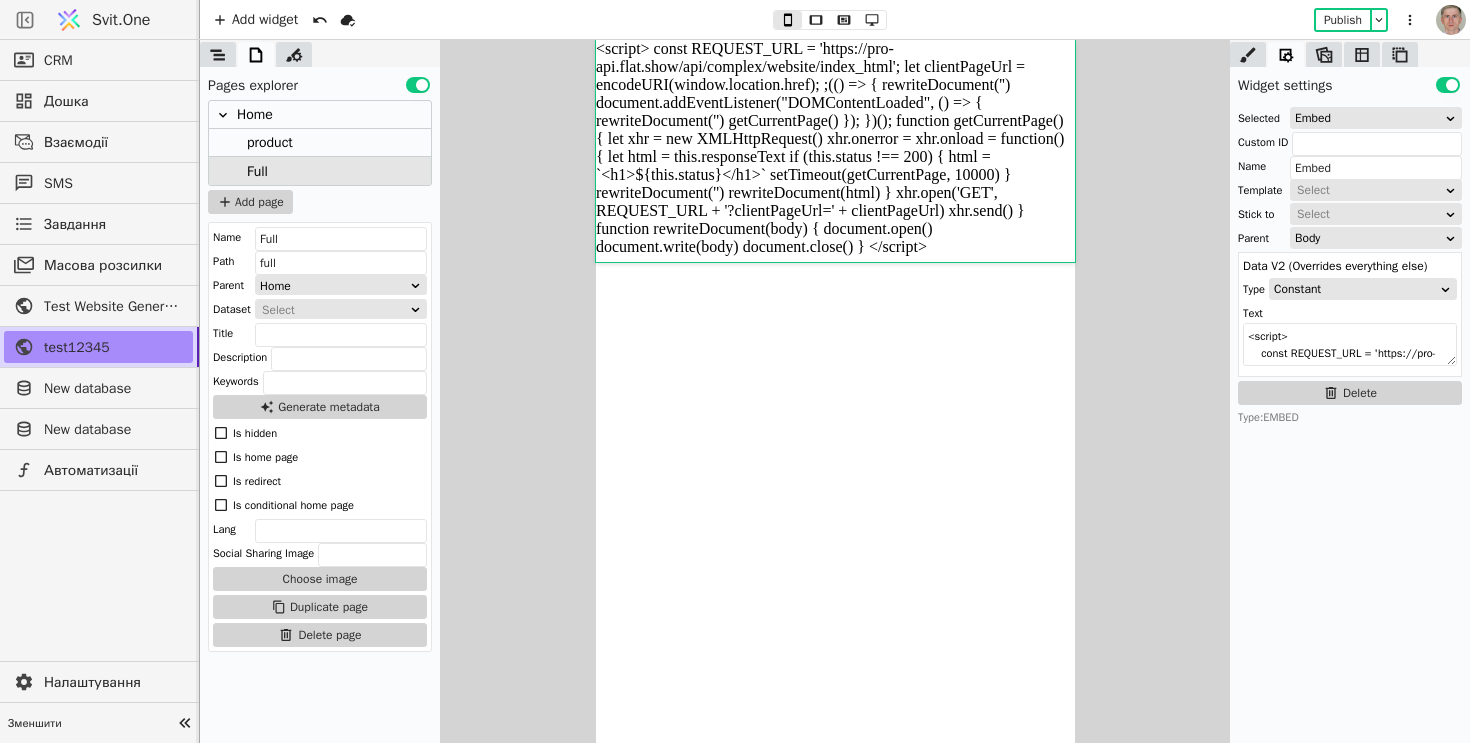 click on "Svit.One" at bounding box center [121, 20] 